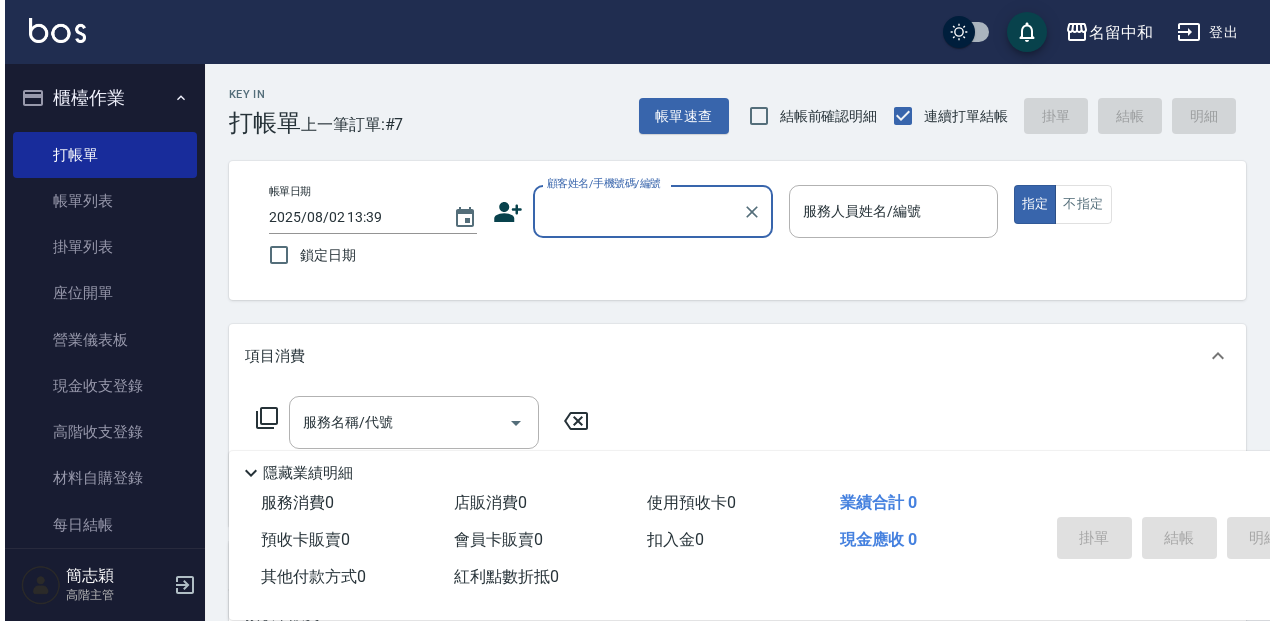 scroll, scrollTop: 0, scrollLeft: 0, axis: both 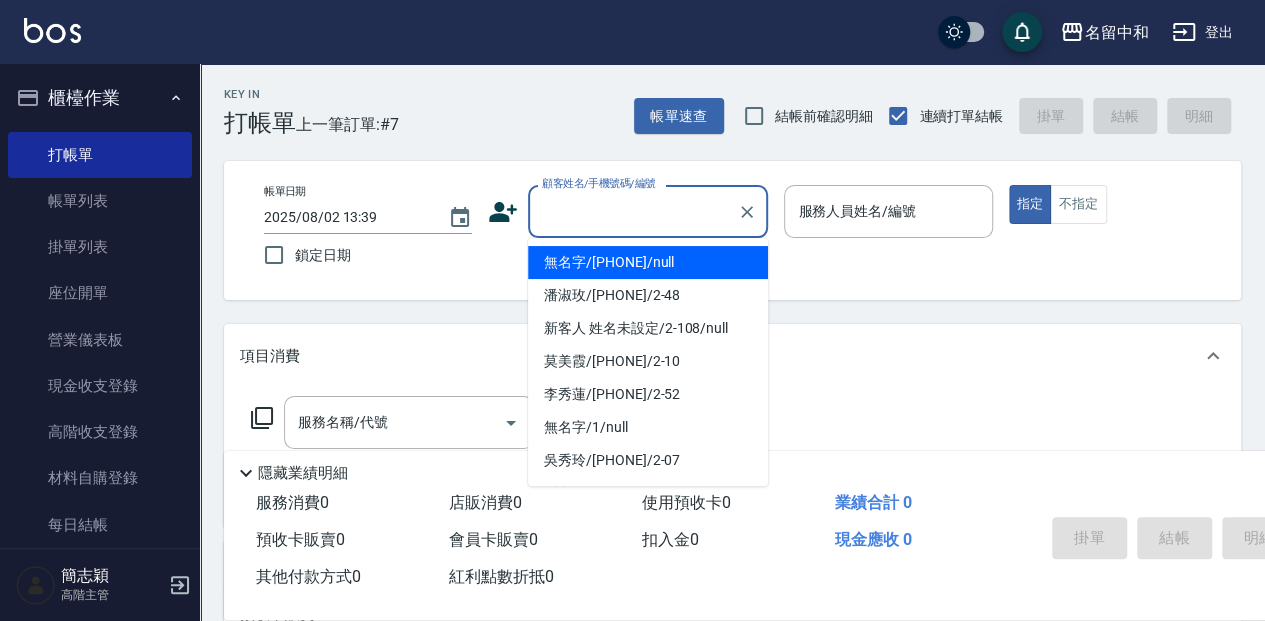 click on "顧客姓名/手機號碼/編號" at bounding box center [633, 211] 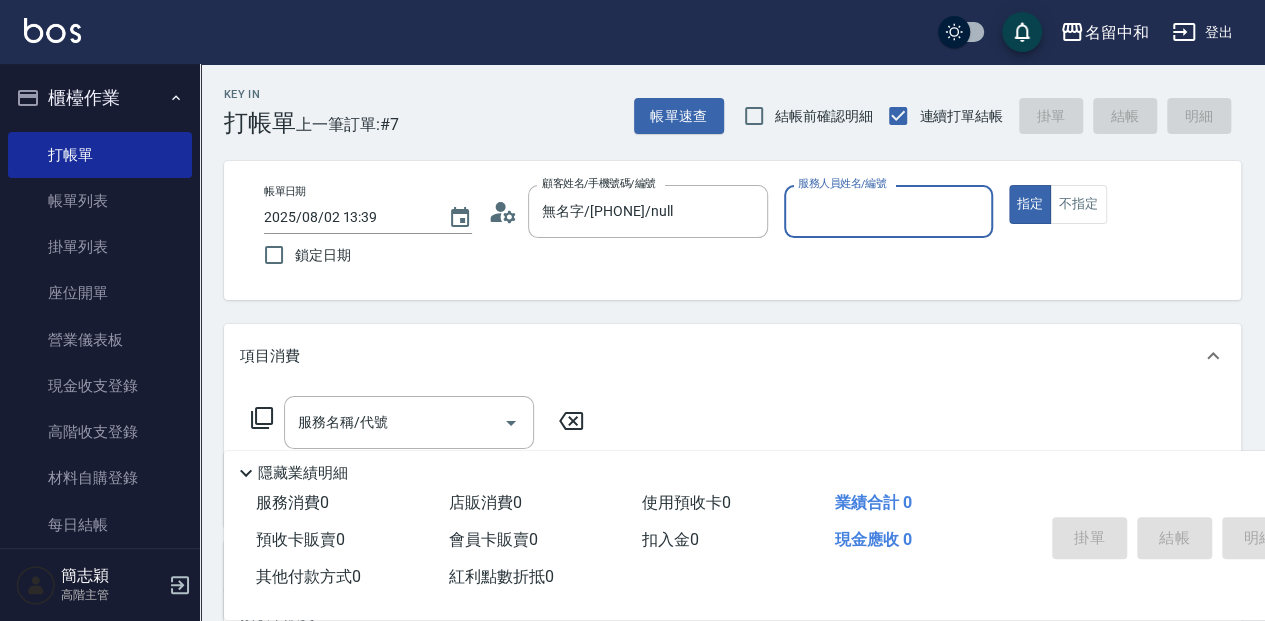 click on "服務人員姓名/編號" at bounding box center [888, 211] 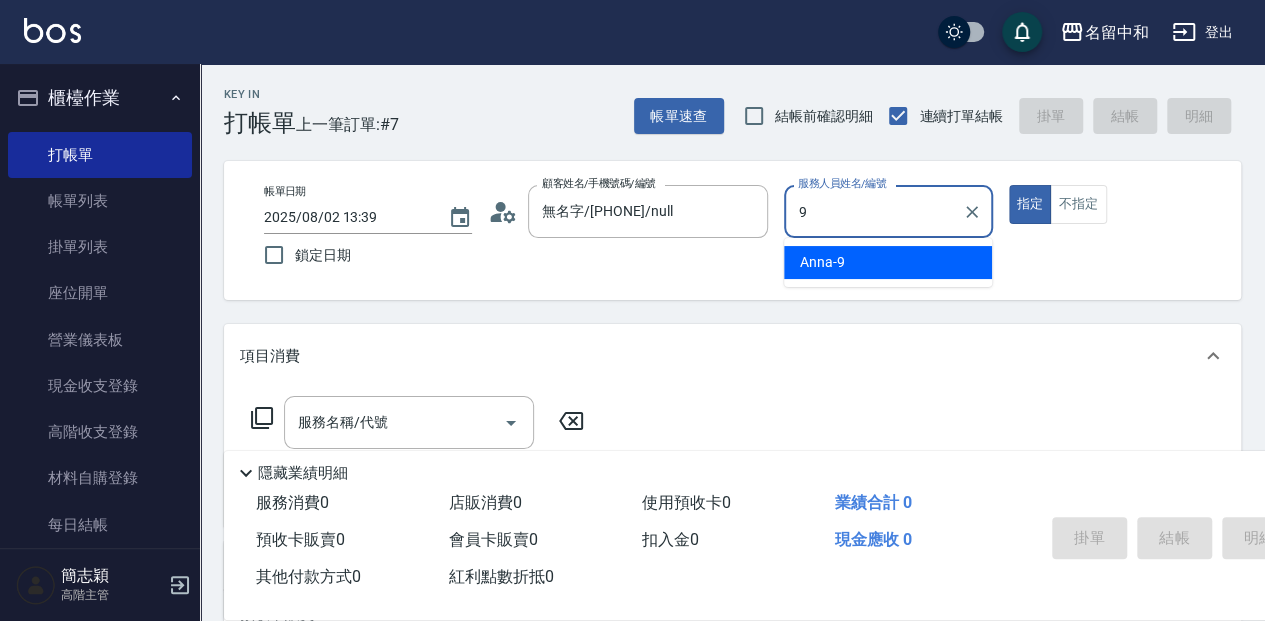 click on "Anna -9" at bounding box center [888, 262] 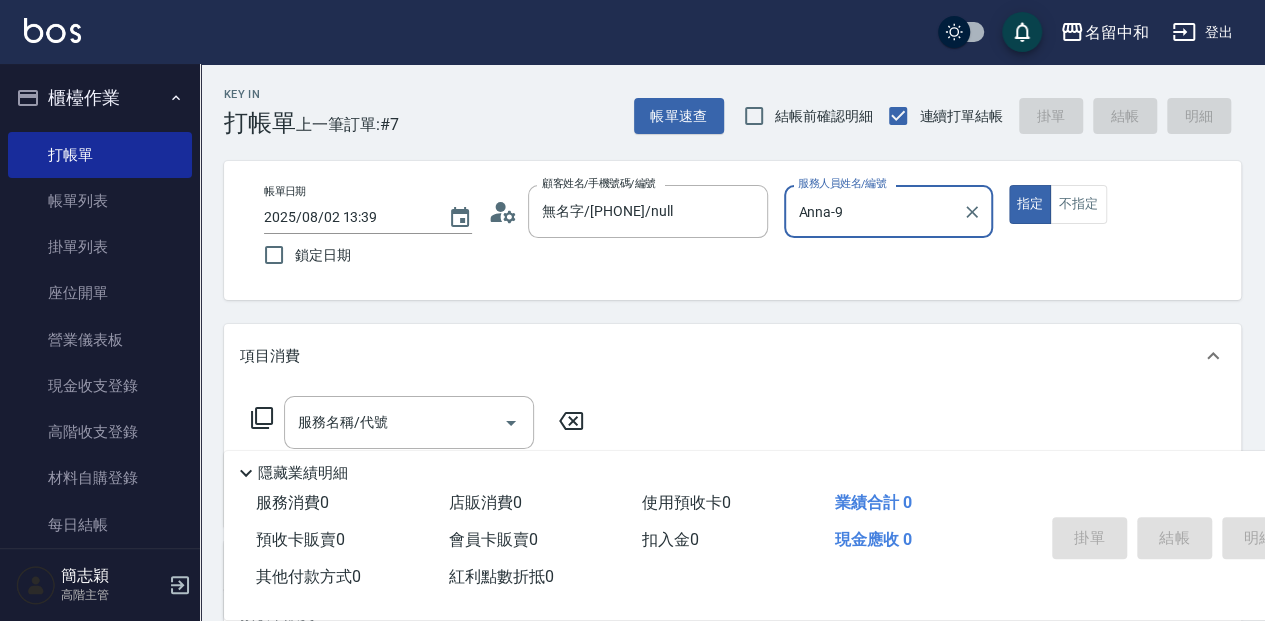 type on "Anna-9" 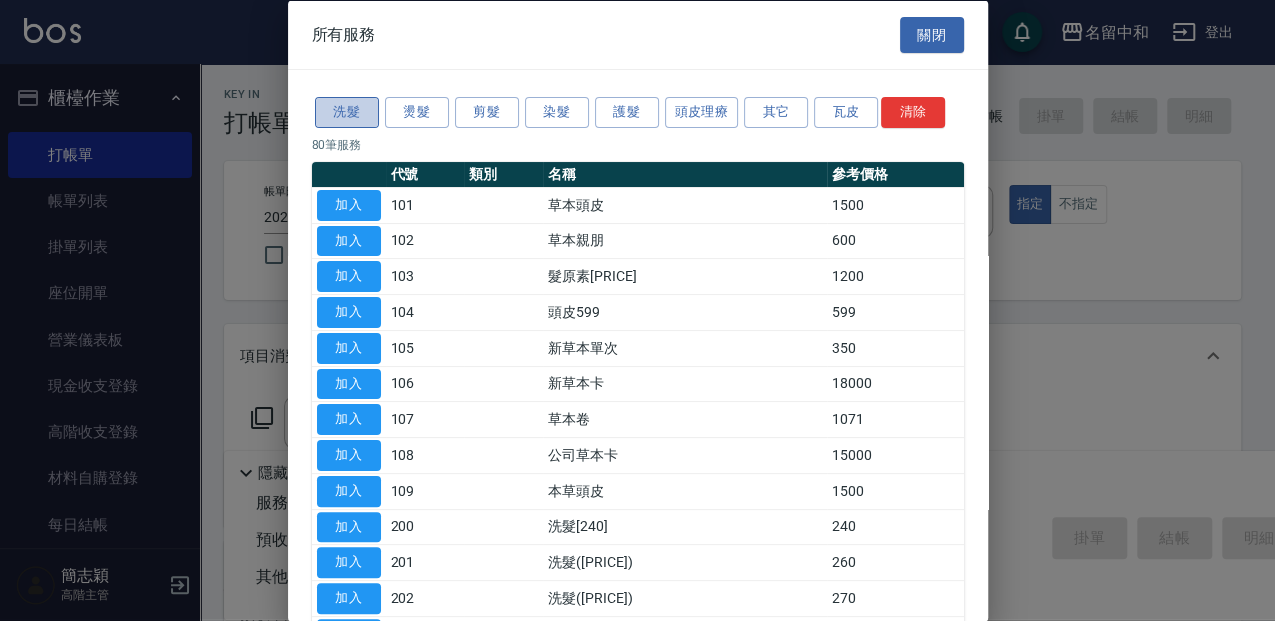 click on "洗髮" at bounding box center [347, 112] 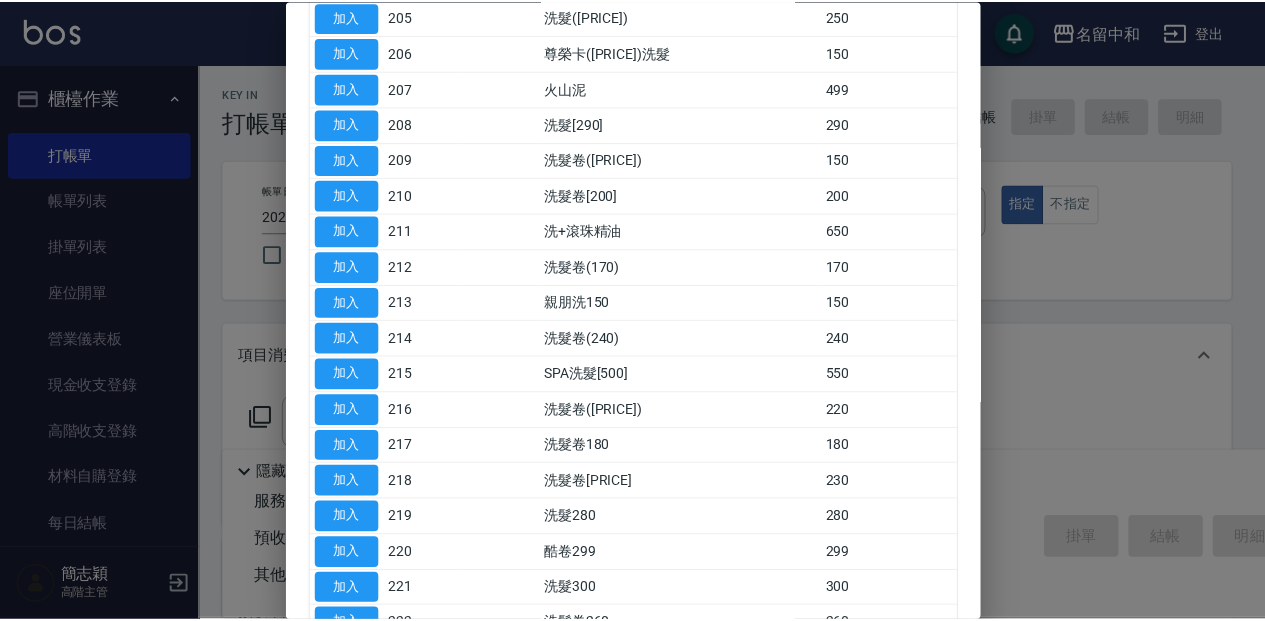scroll, scrollTop: 400, scrollLeft: 0, axis: vertical 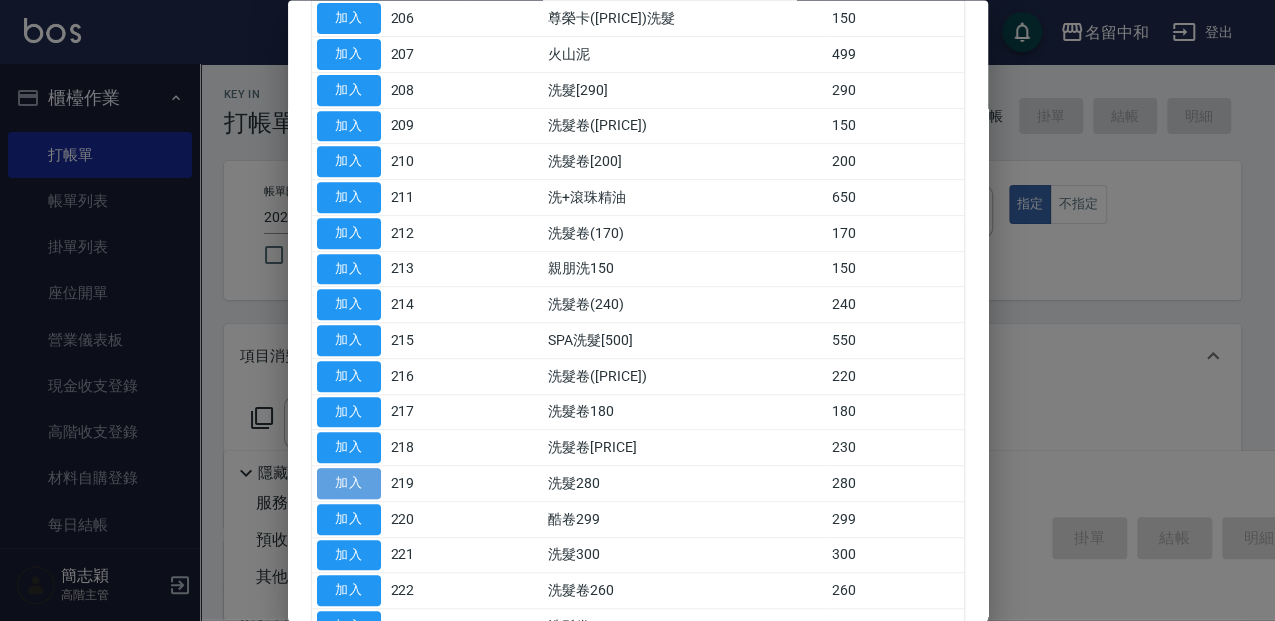 click on "加入" at bounding box center (349, 484) 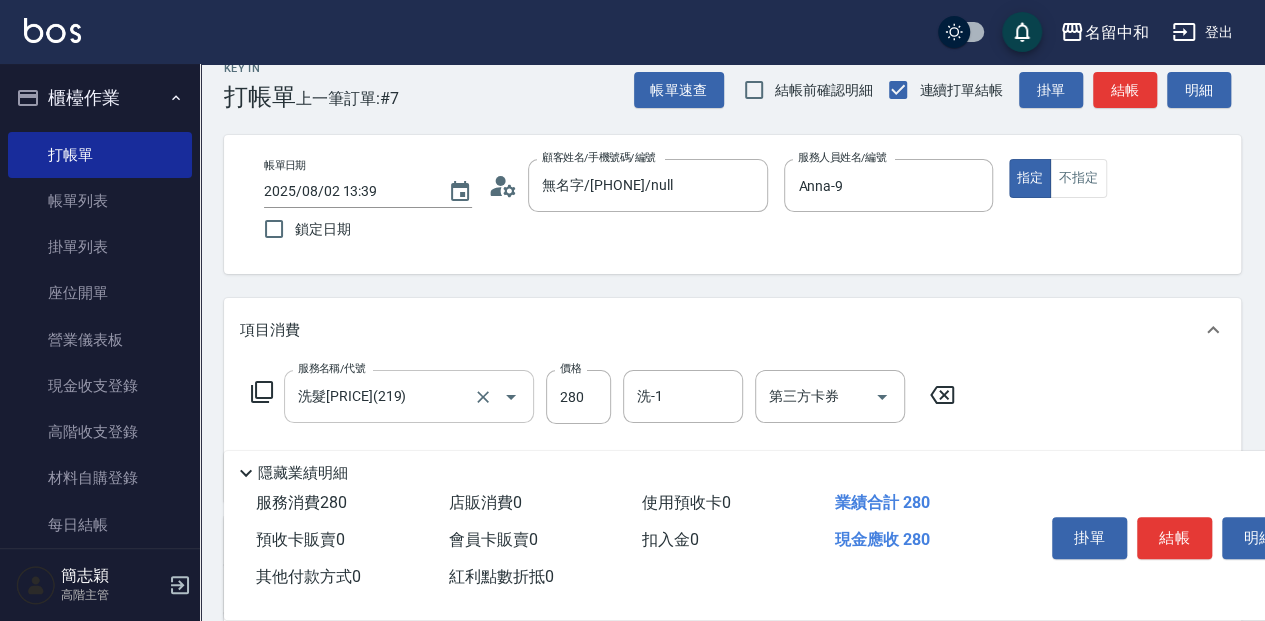 scroll, scrollTop: 66, scrollLeft: 0, axis: vertical 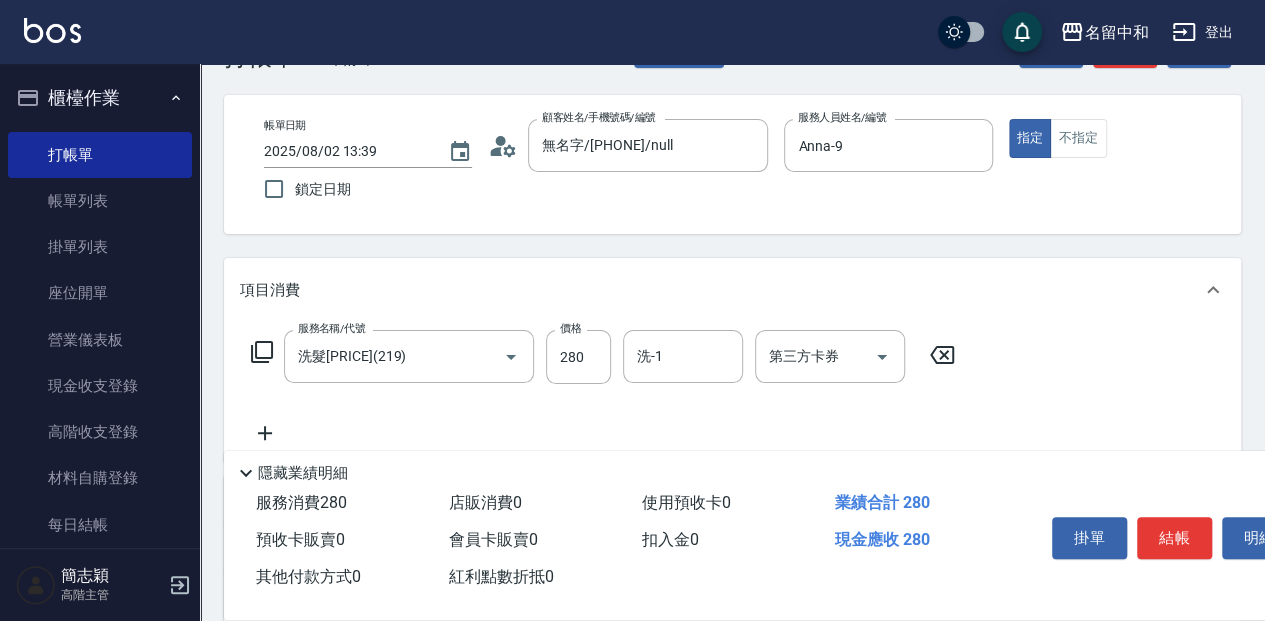 click 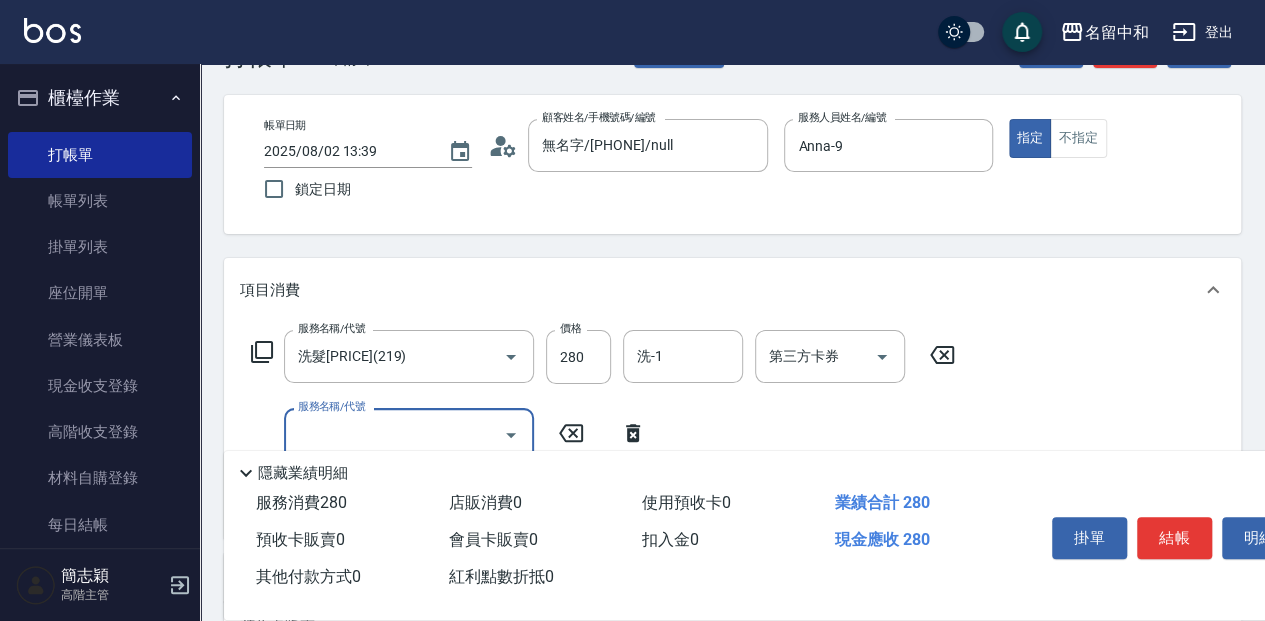 click 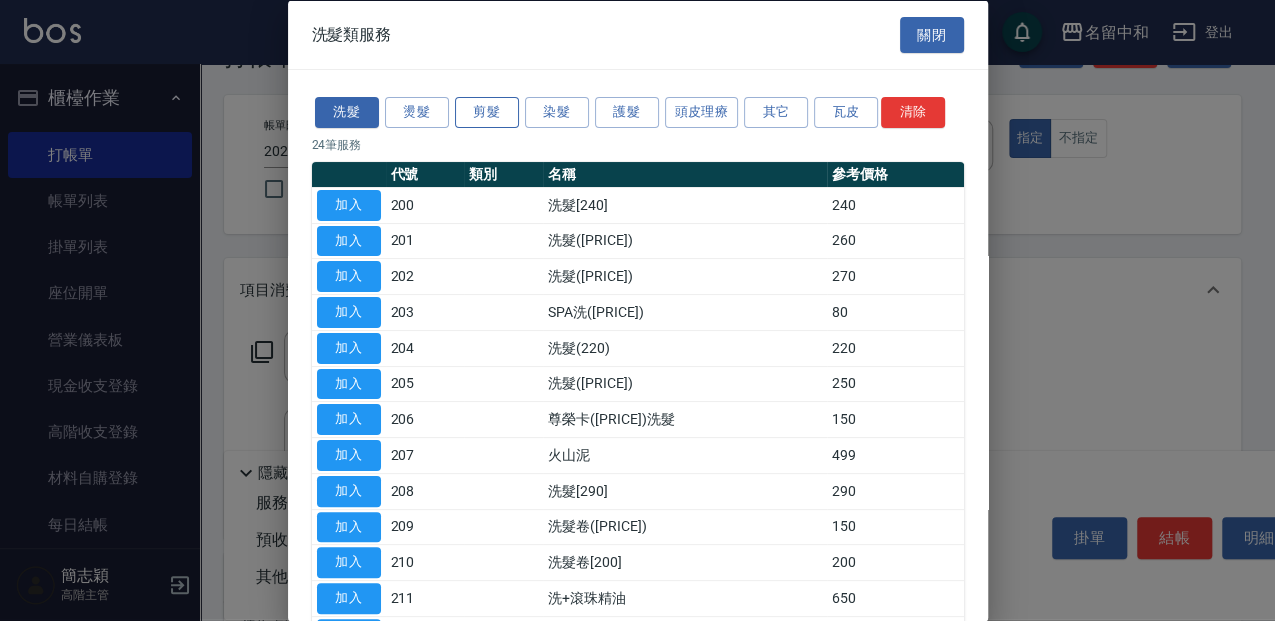 click on "剪髮" at bounding box center [487, 112] 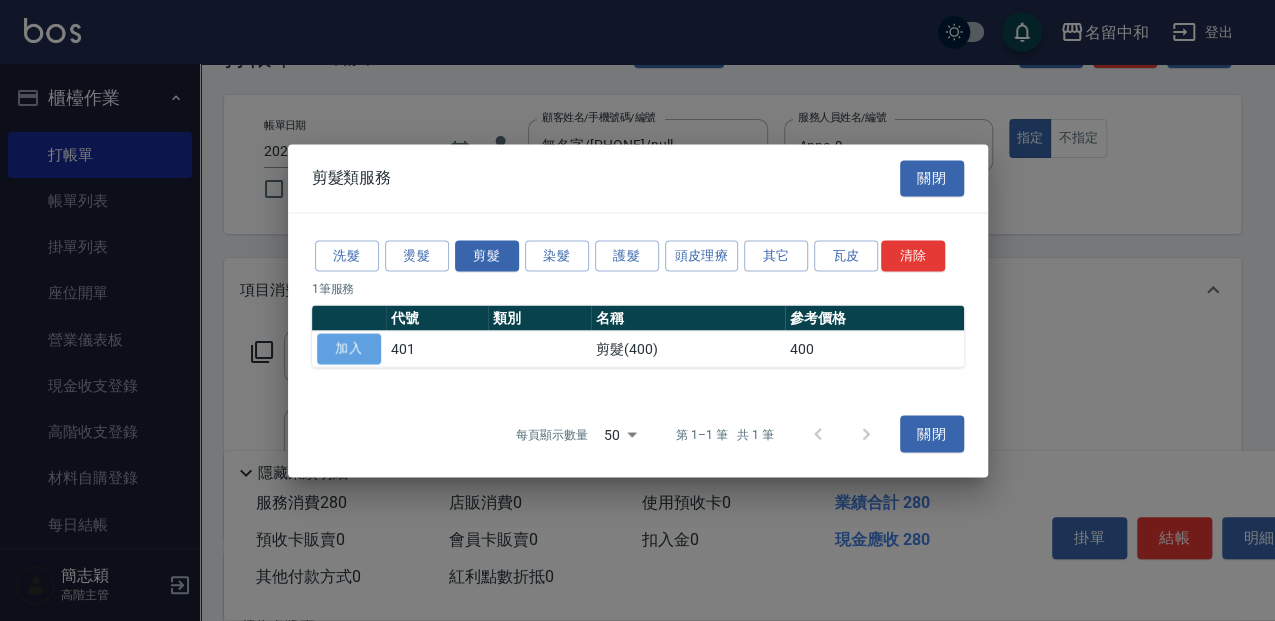 click on "加入" at bounding box center [349, 348] 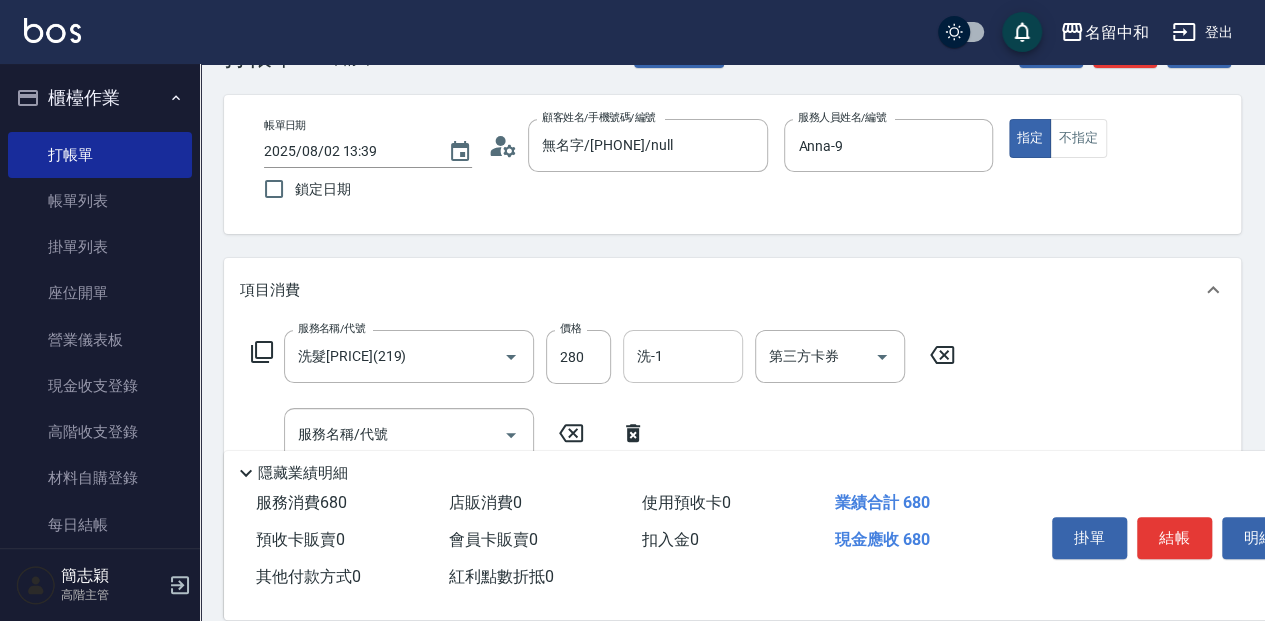 click on "洗-1" at bounding box center (683, 356) 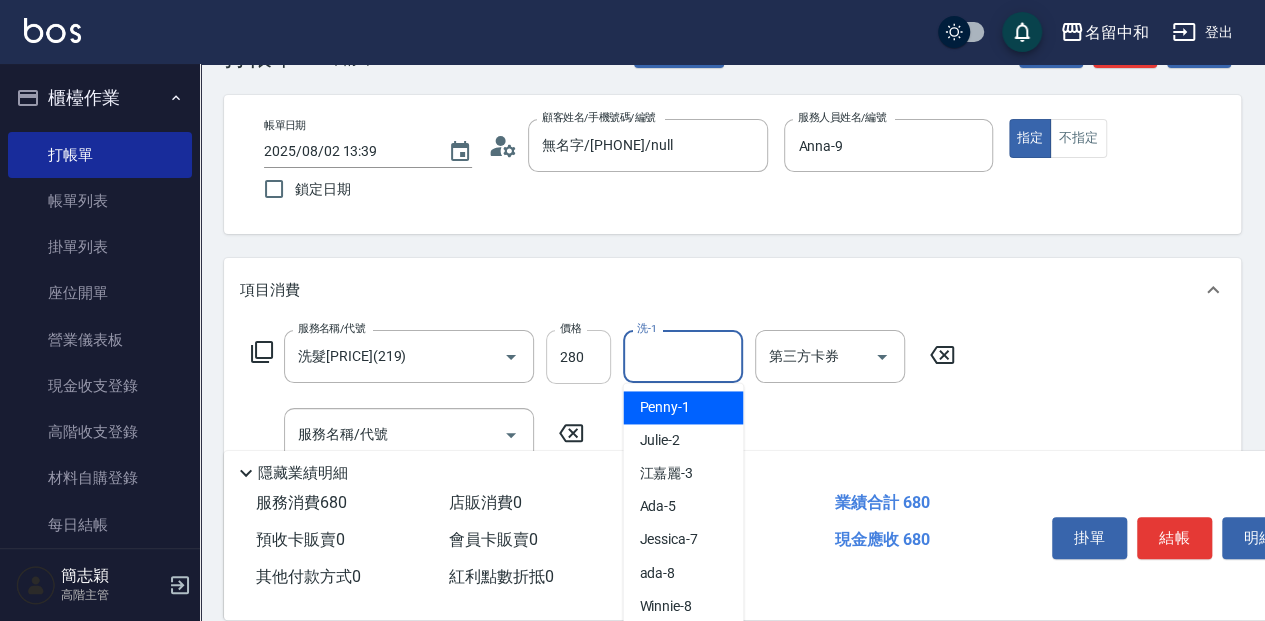 scroll, scrollTop: 200, scrollLeft: 0, axis: vertical 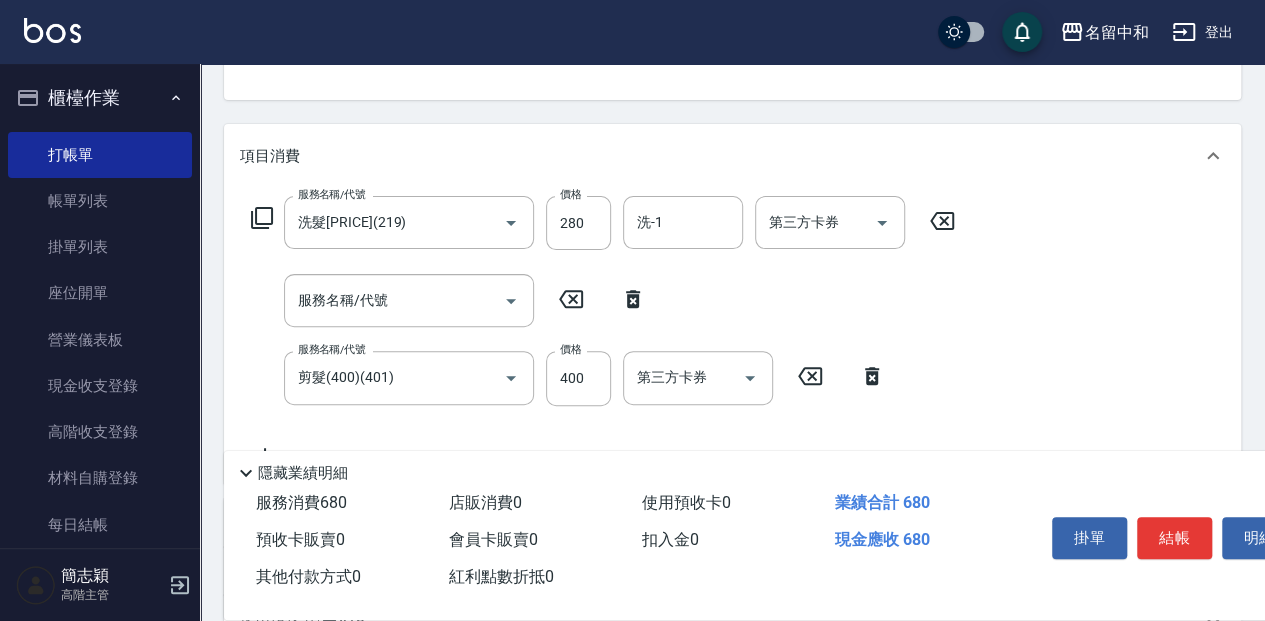 click on "服務名稱/代號 洗髮([PRICE])(219) 服務名稱/代號 價格 280 價格 洗-1 洗-1 第三方卡券 第三方卡券 服務名稱/代號 服務名稱/代號 服務名稱/代號 剪髮([PRICE])(401) 服務名稱/代號 價格 400 價格 第三方卡券 第三方卡券" at bounding box center (603, 331) 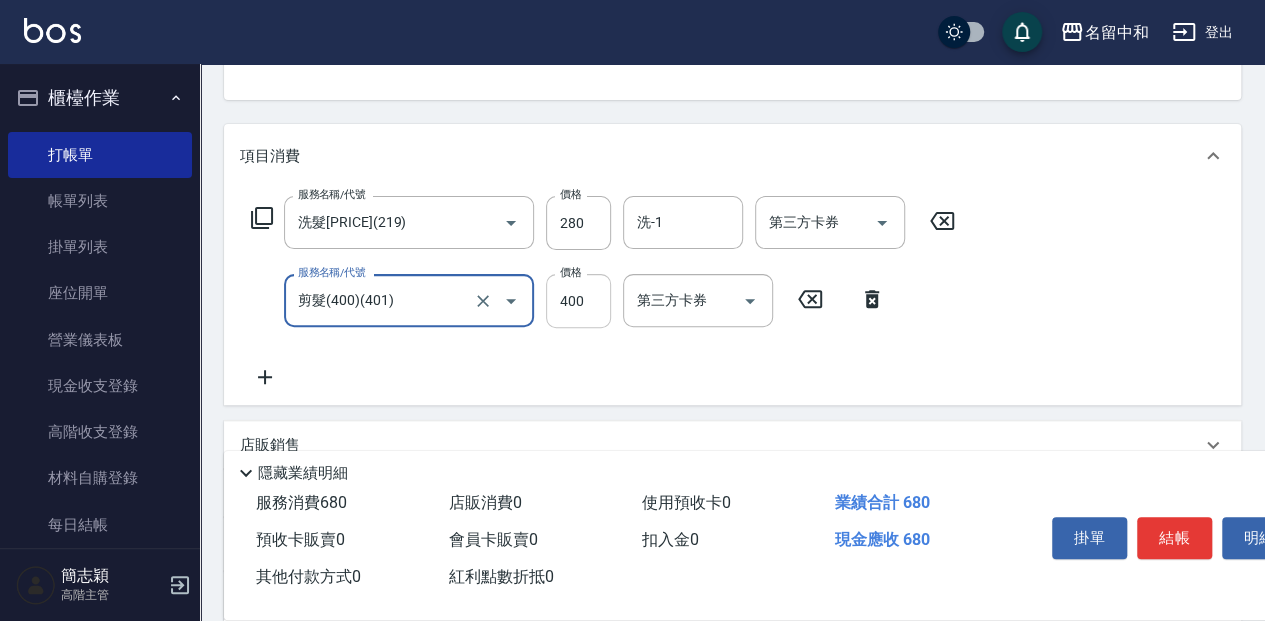click on "400" at bounding box center [578, 301] 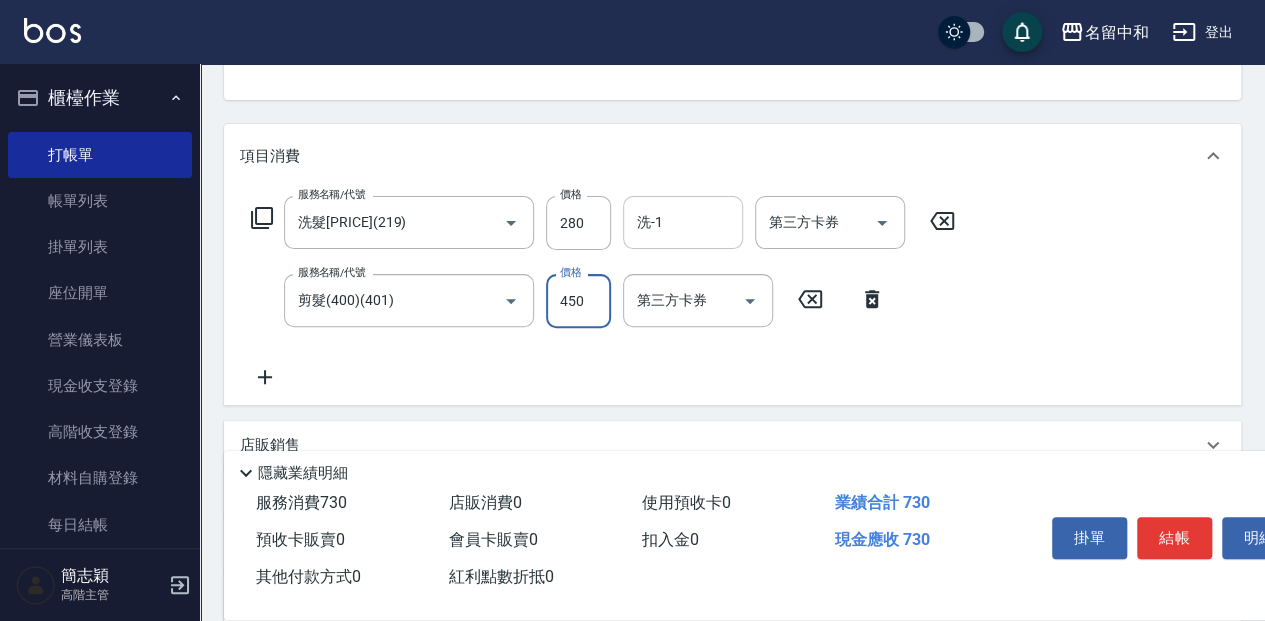 type on "450" 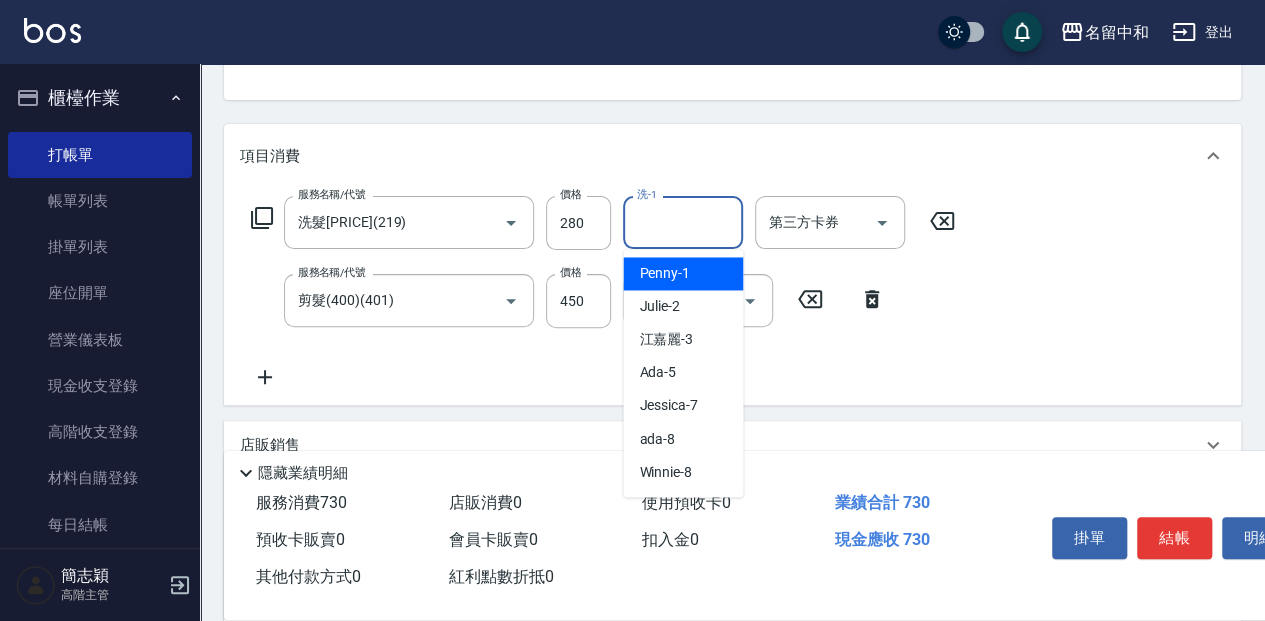 click on "洗-1" at bounding box center [683, 222] 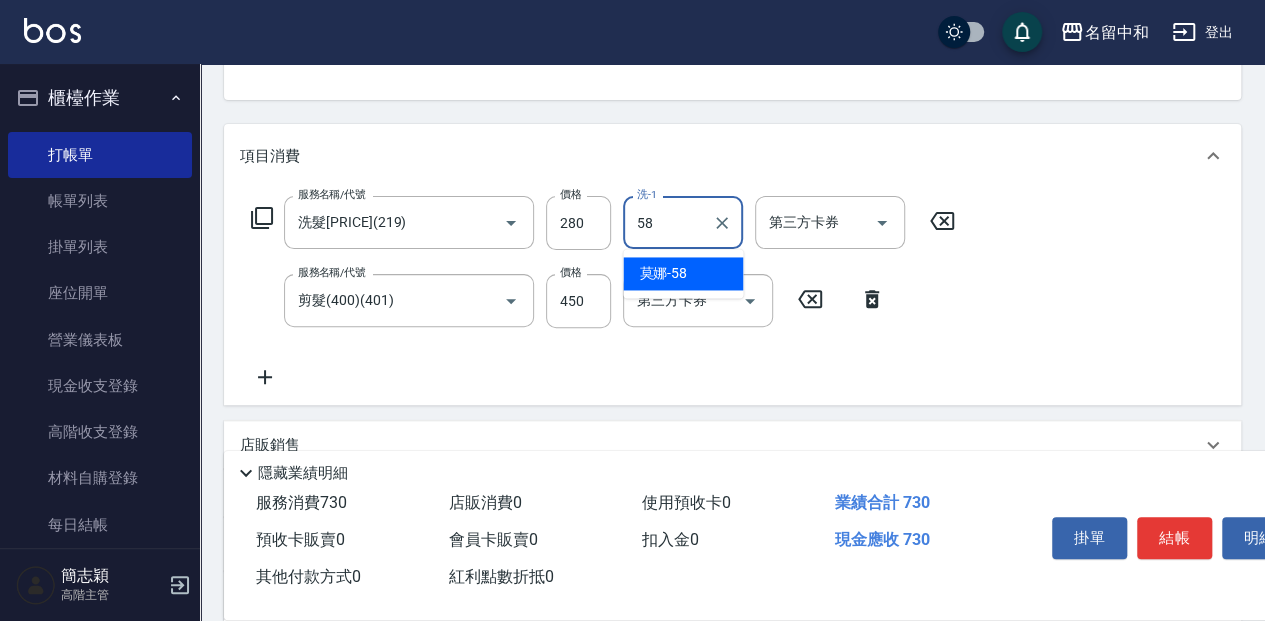 click on "莫娜 -58" at bounding box center (683, 273) 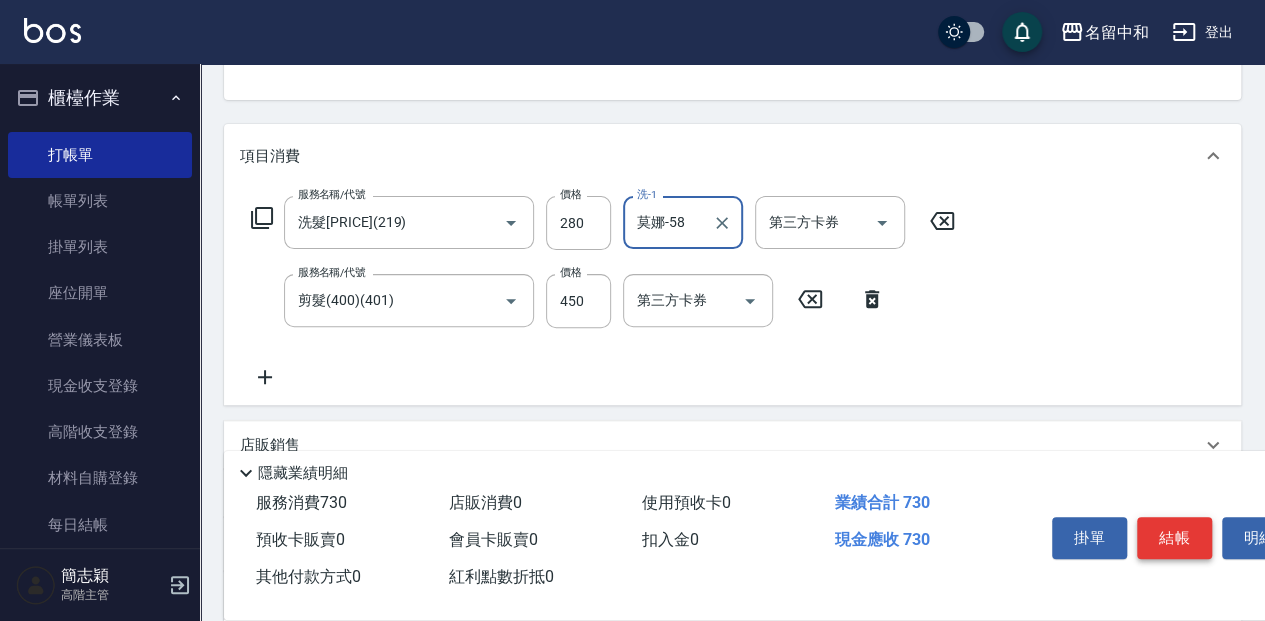 type on "莫娜-58" 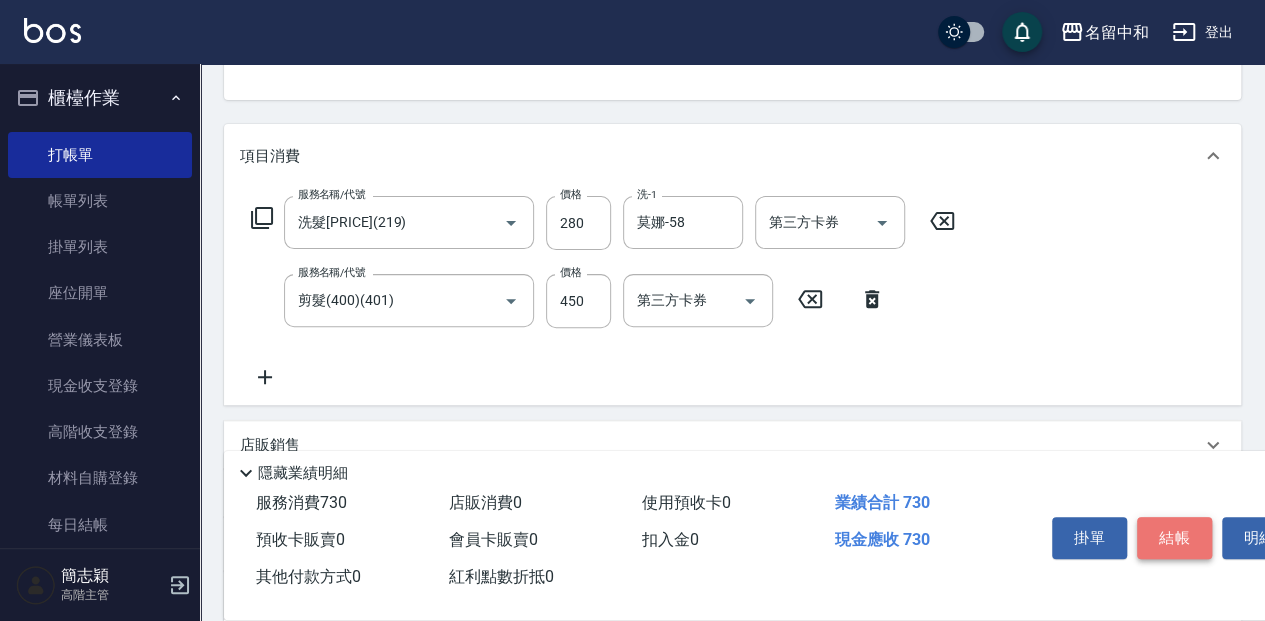 click on "結帳" at bounding box center (1174, 538) 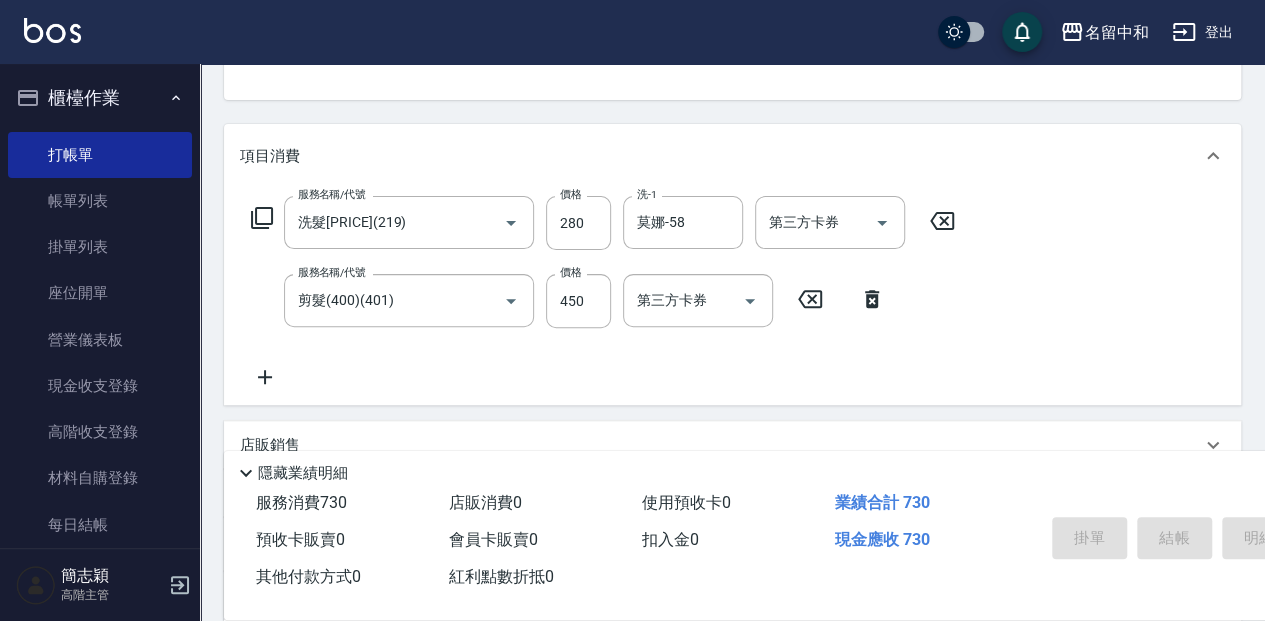type on "[DATE] [TIME]" 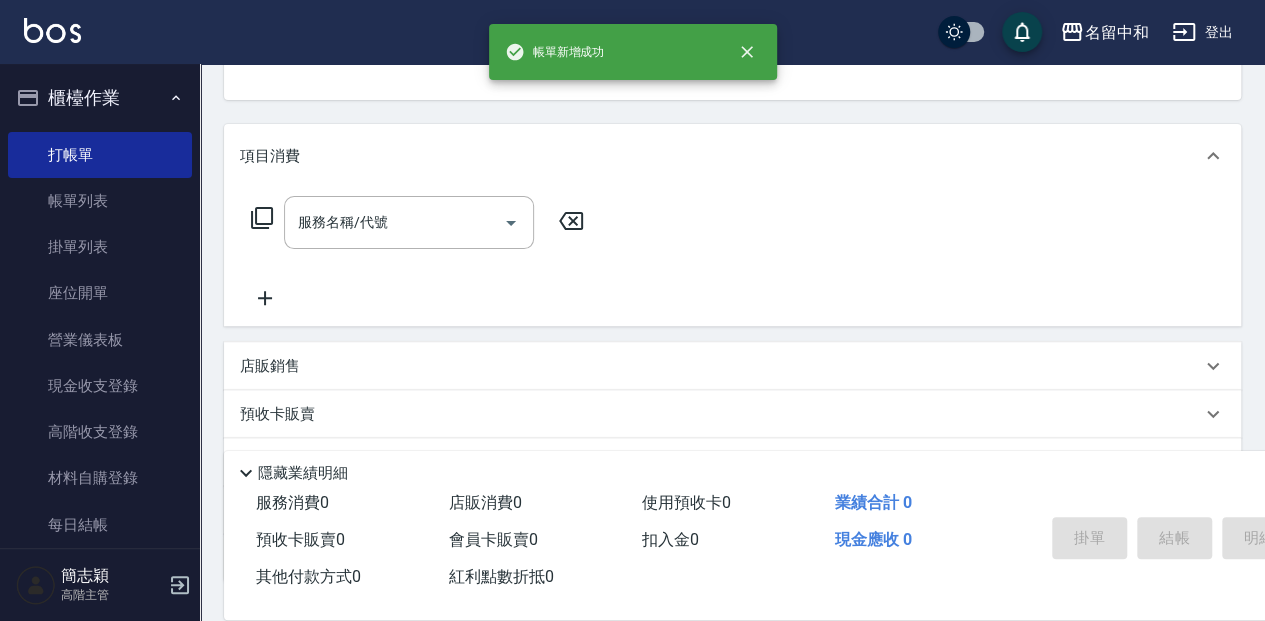 scroll, scrollTop: 0, scrollLeft: 0, axis: both 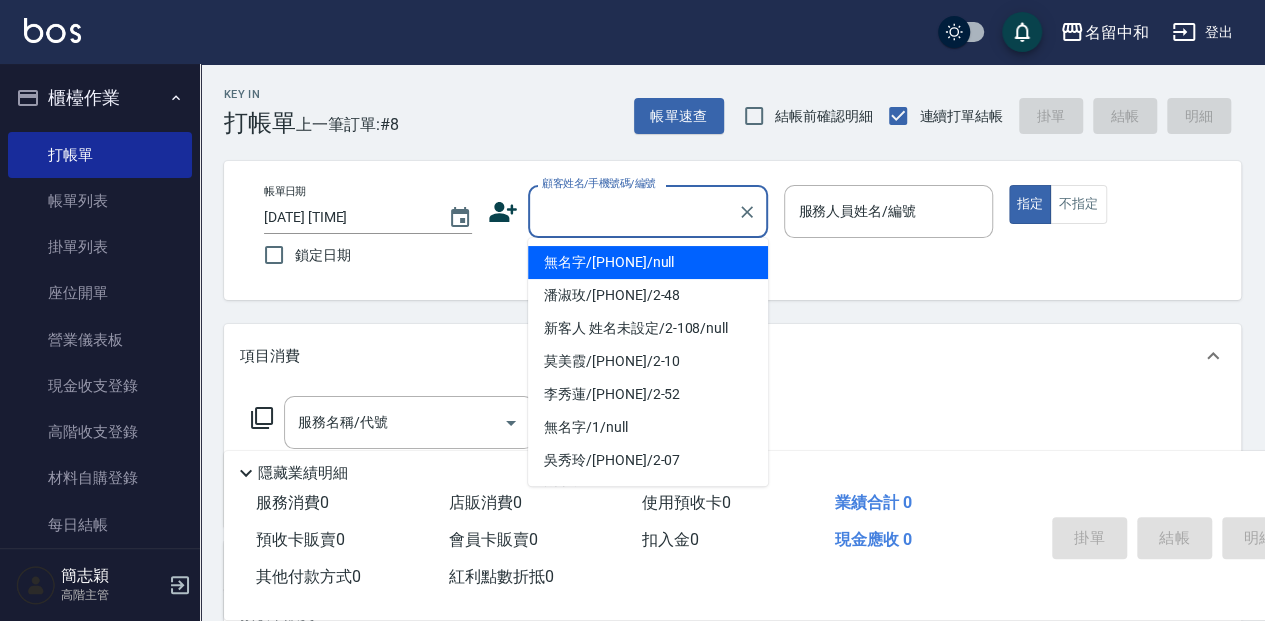 click on "顧客姓名/手機號碼/編號" at bounding box center [633, 211] 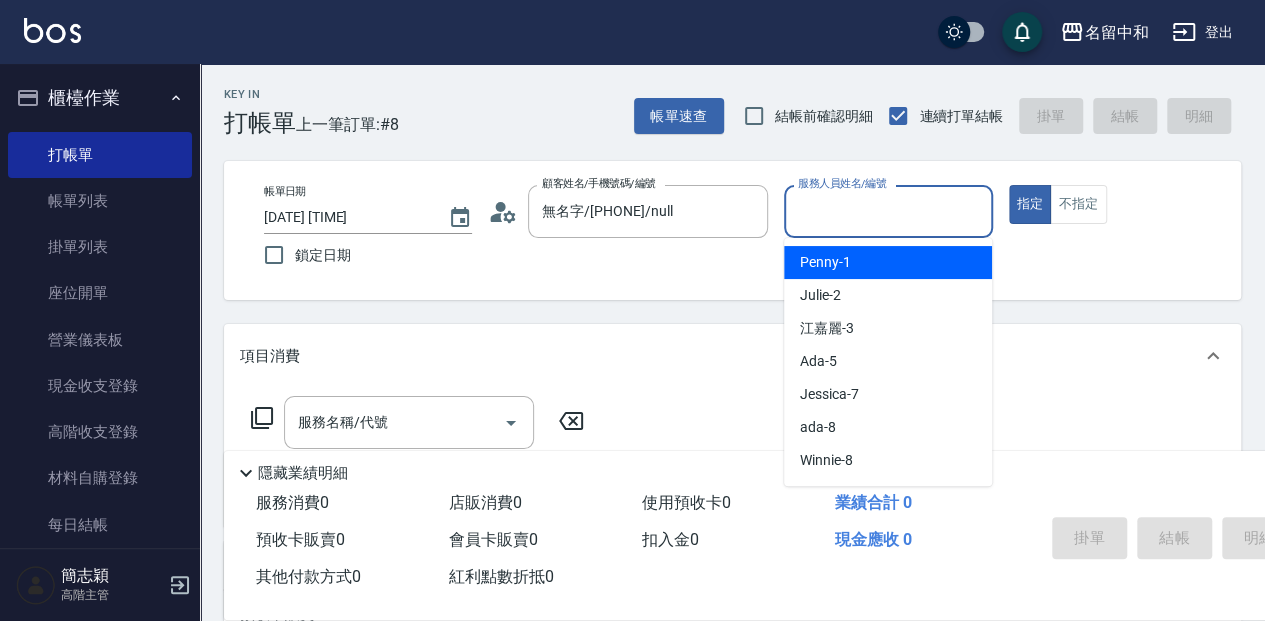 click on "服務人員姓名/編號" at bounding box center (888, 211) 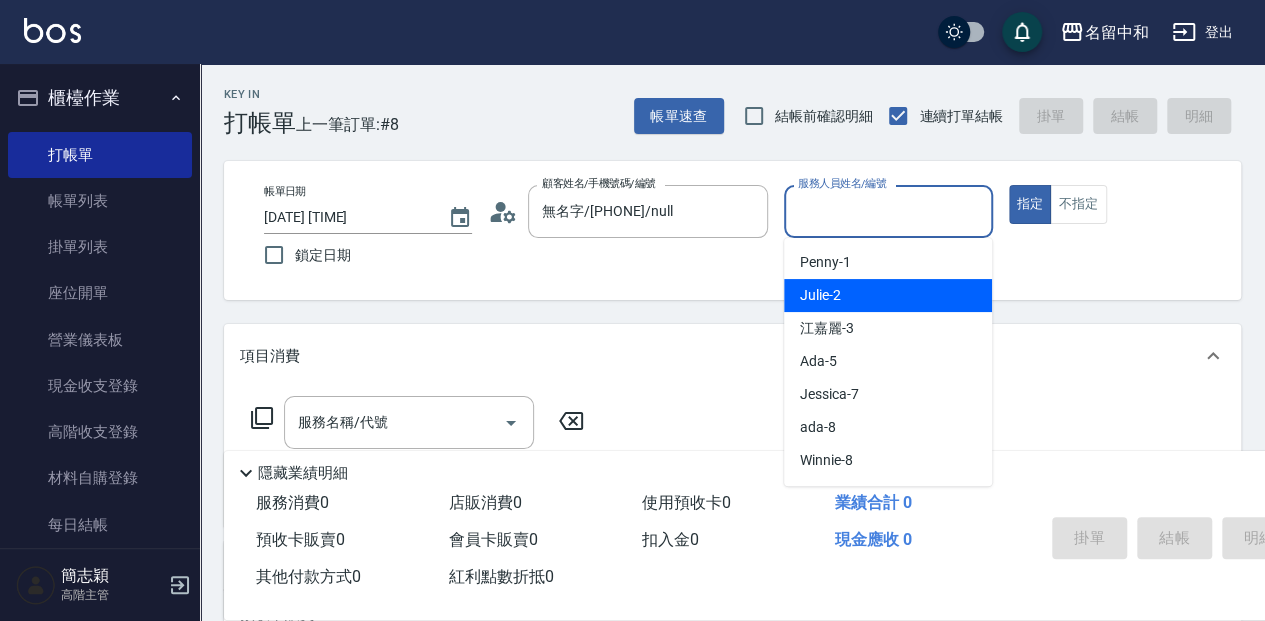click on "Julie -2" at bounding box center [820, 295] 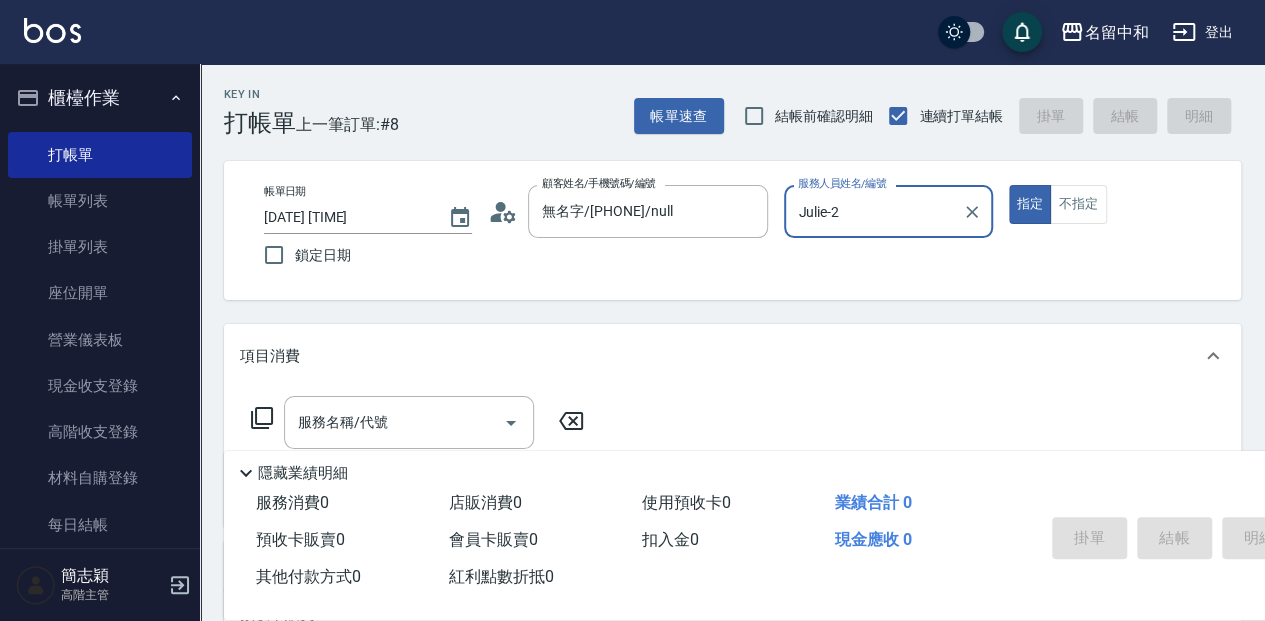 click 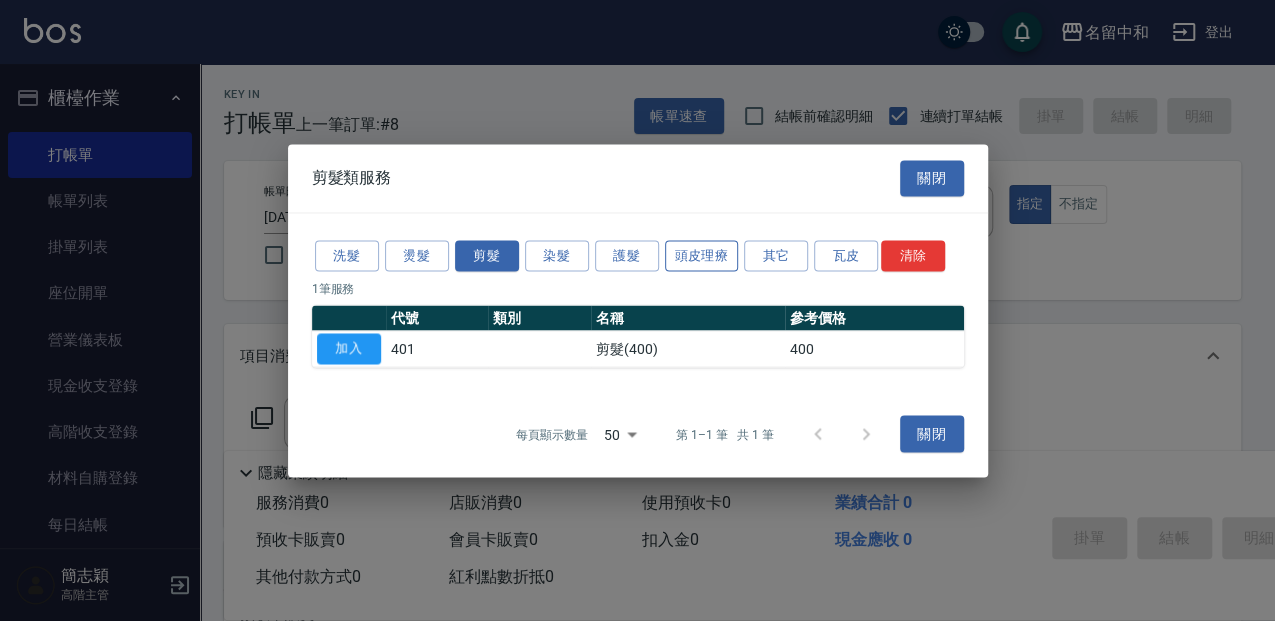 click on "頭皮理療" at bounding box center [702, 255] 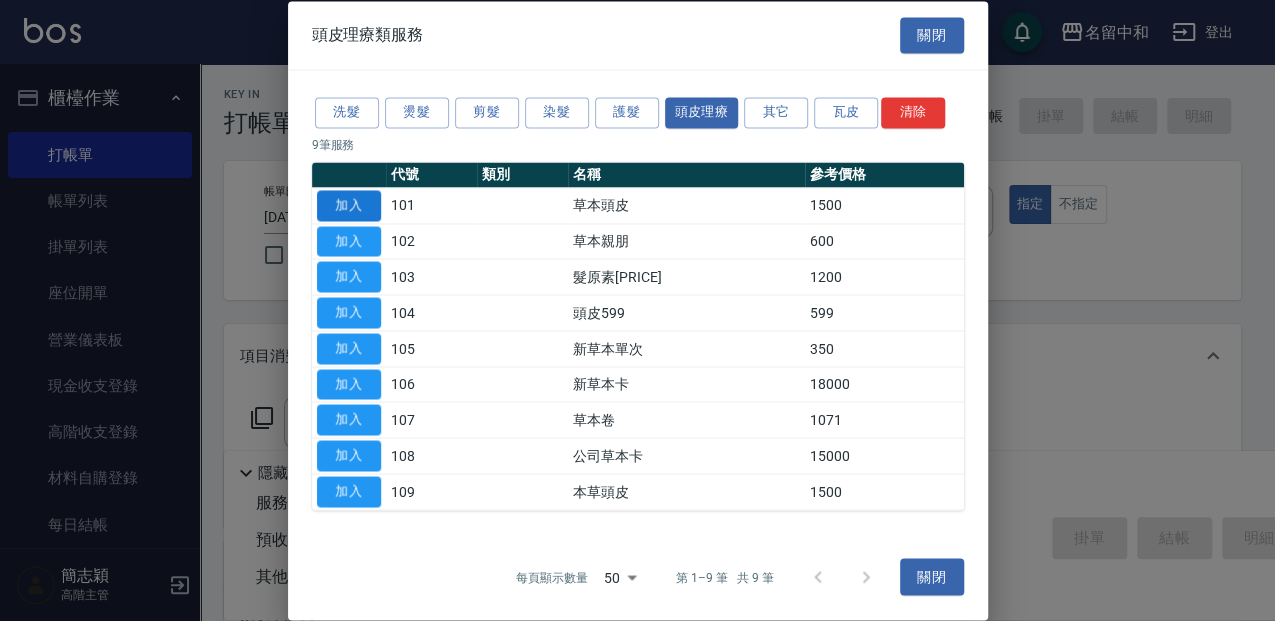 click on "加入" at bounding box center (349, 205) 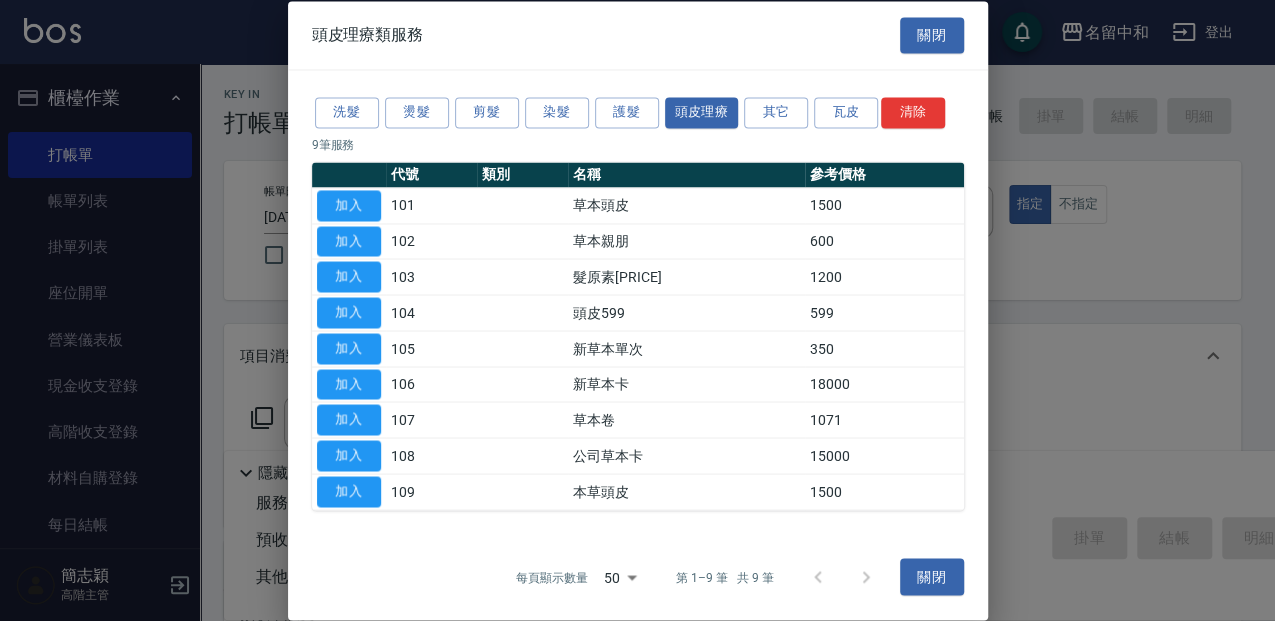 type on "草本頭皮([PRICE])" 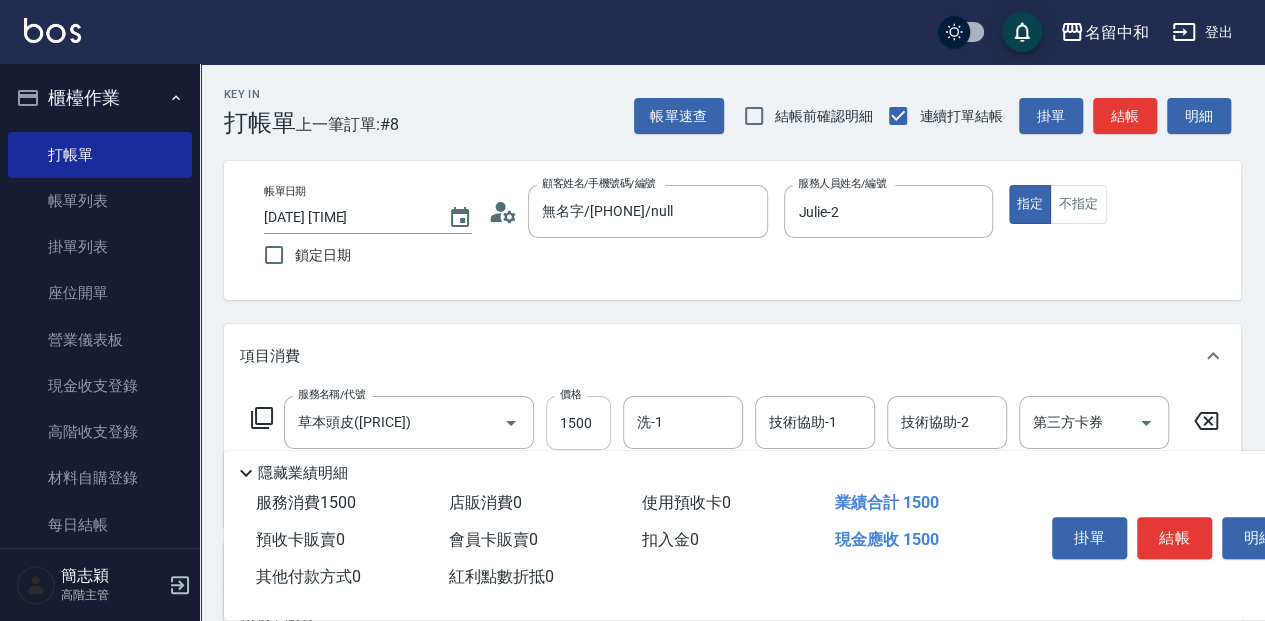 click on "1500" at bounding box center [578, 423] 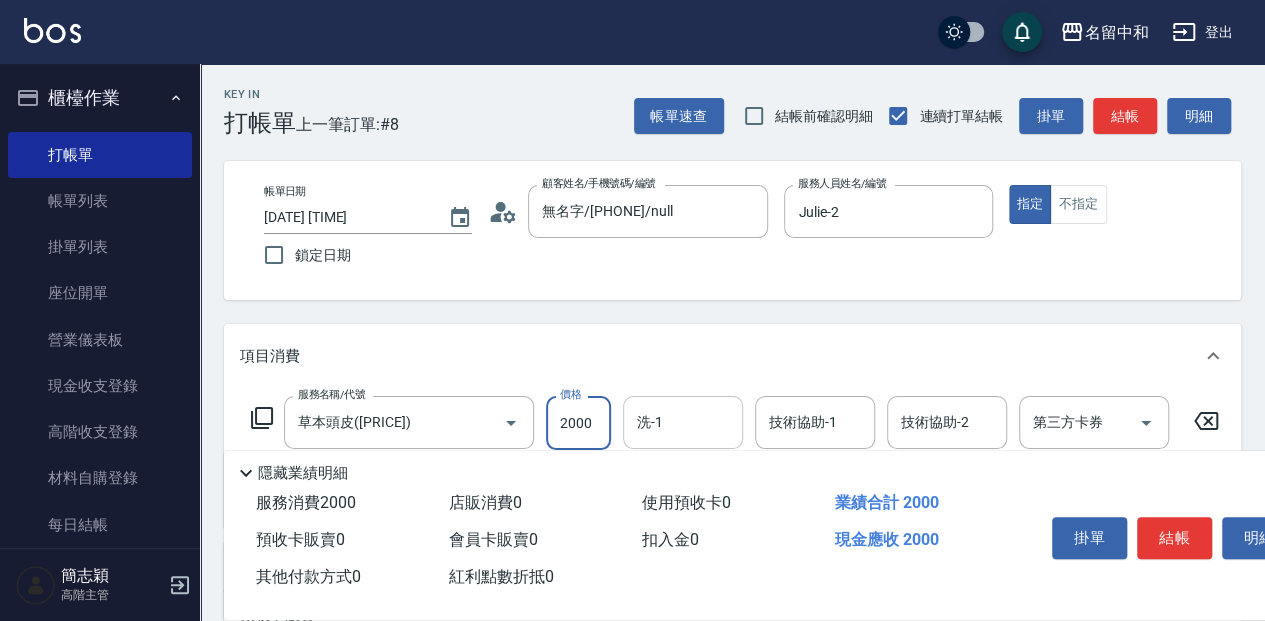 type on "2000" 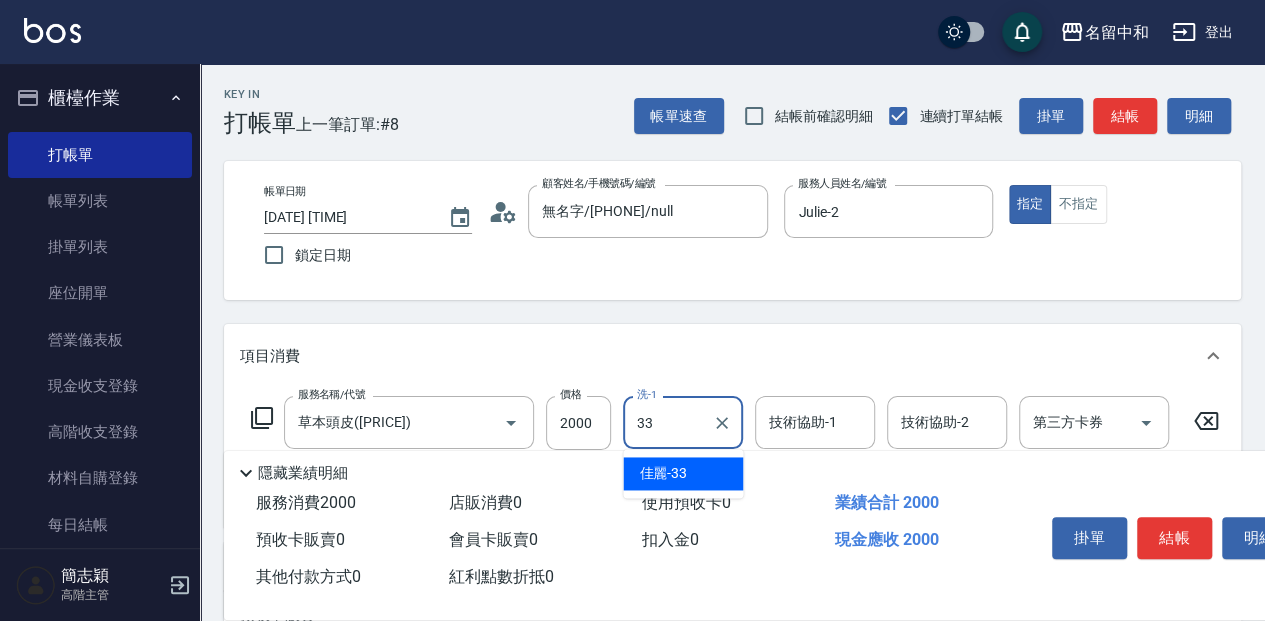 click on "佳麗 -33" at bounding box center [663, 473] 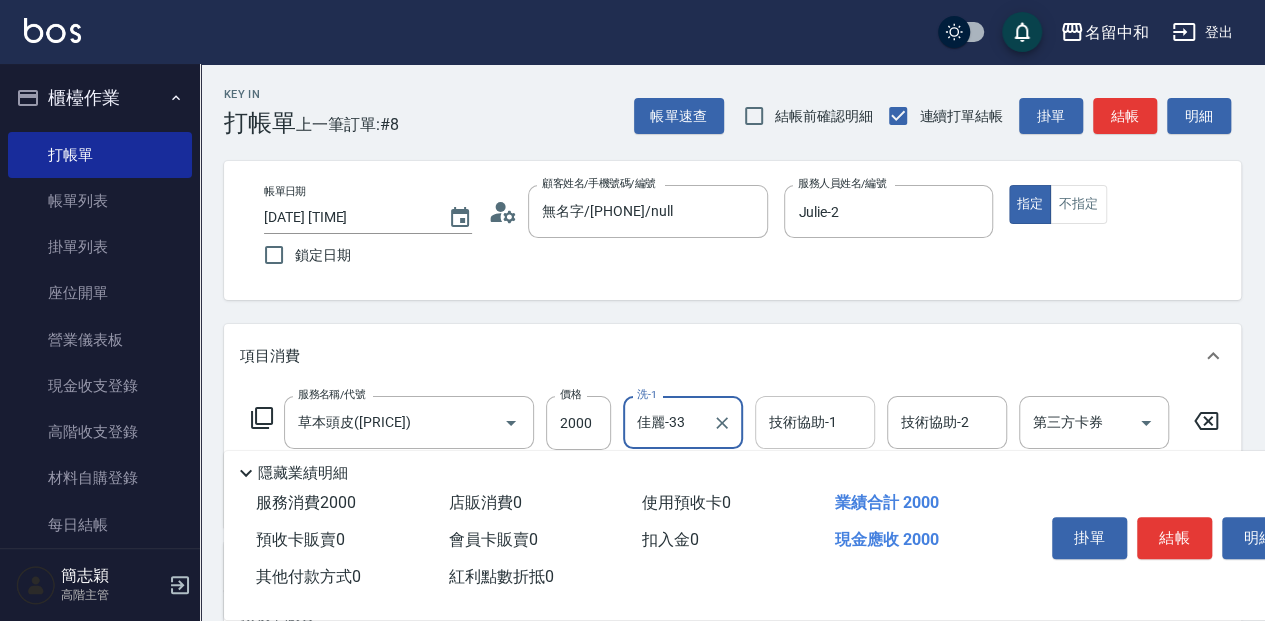 type on "佳麗-33" 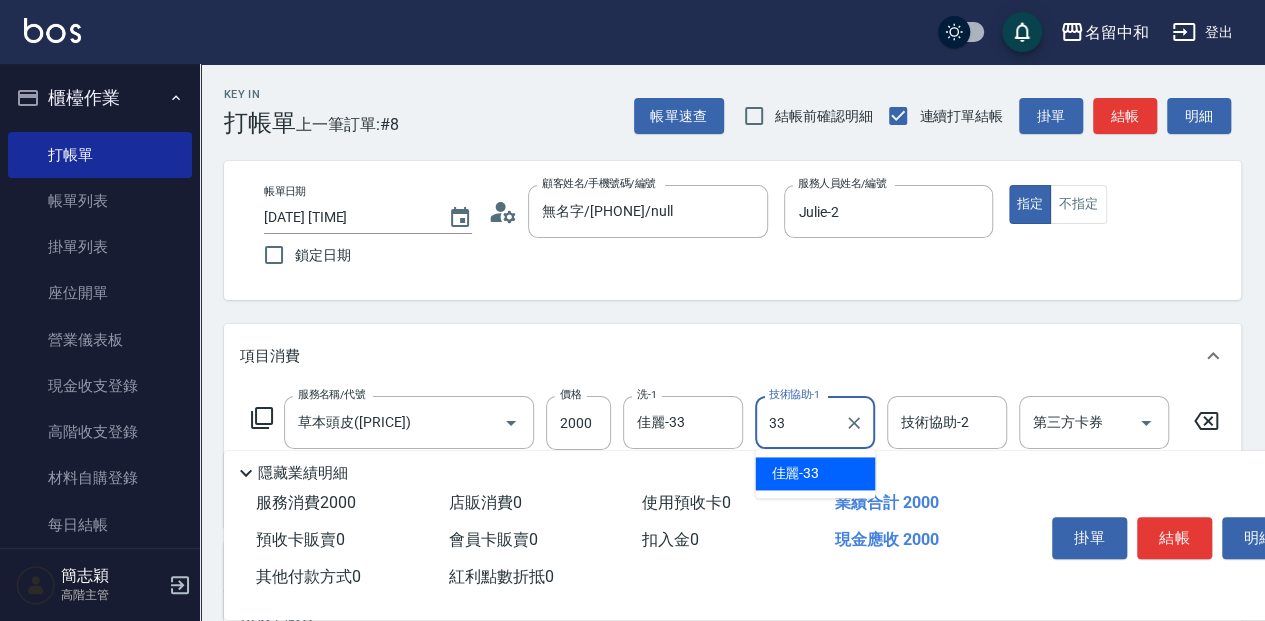 click on "佳麗 -33" at bounding box center (795, 473) 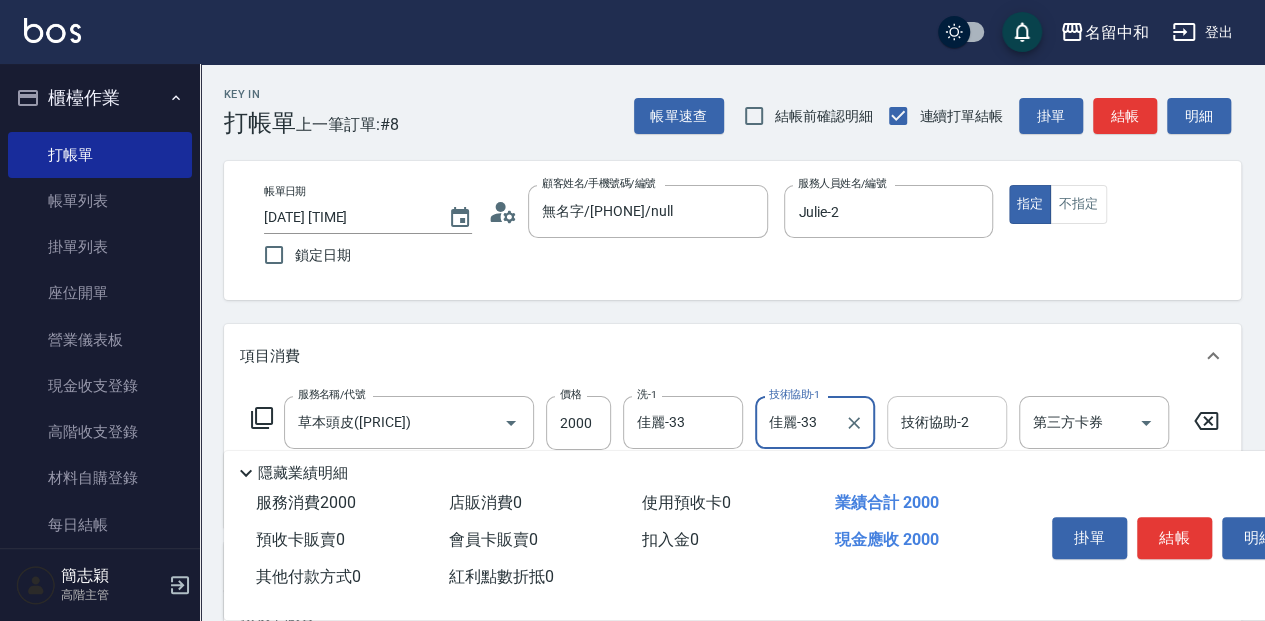 type on "佳麗-33" 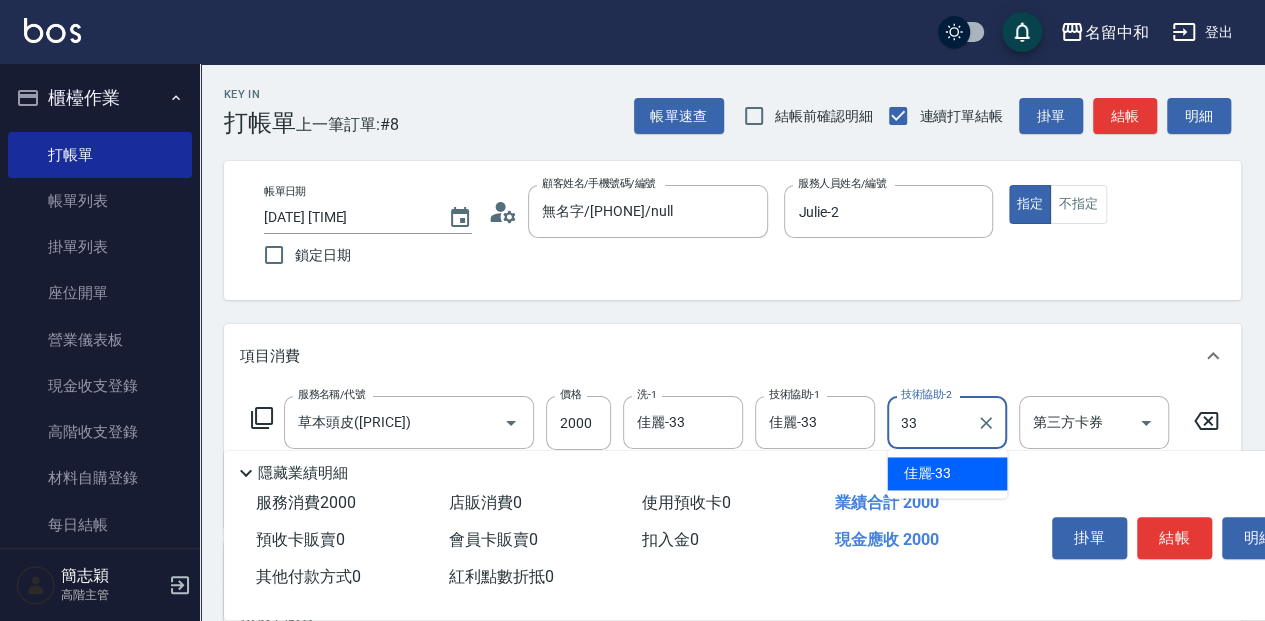 type on "佳麗-33" 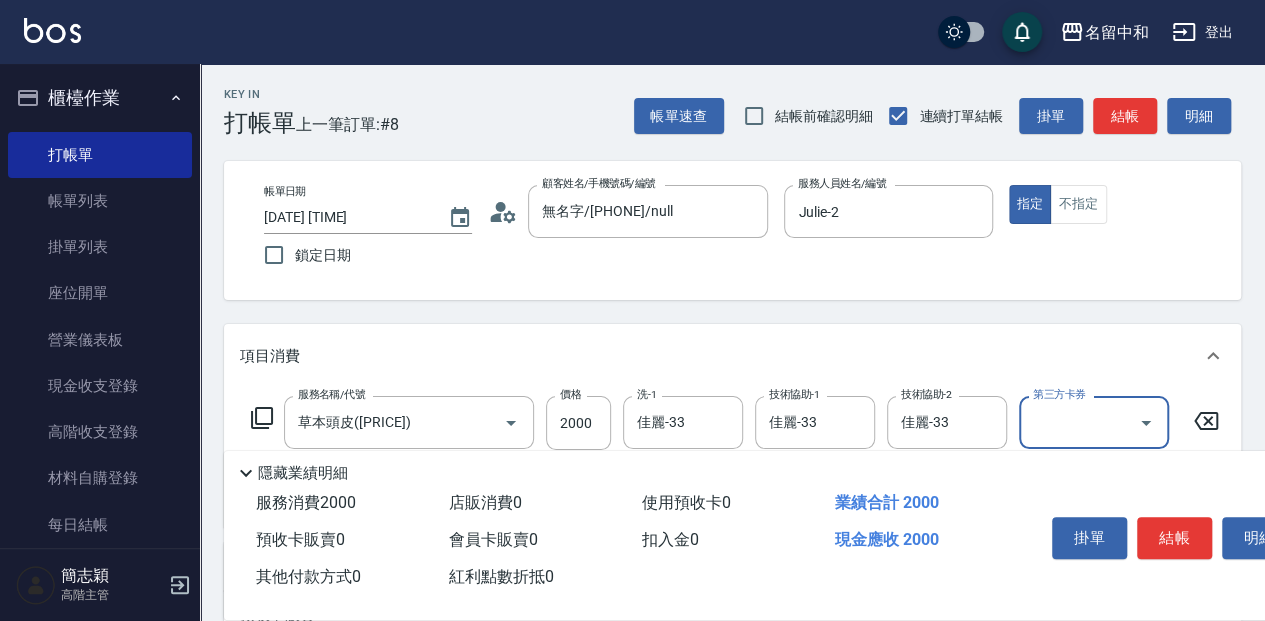 scroll, scrollTop: 66, scrollLeft: 0, axis: vertical 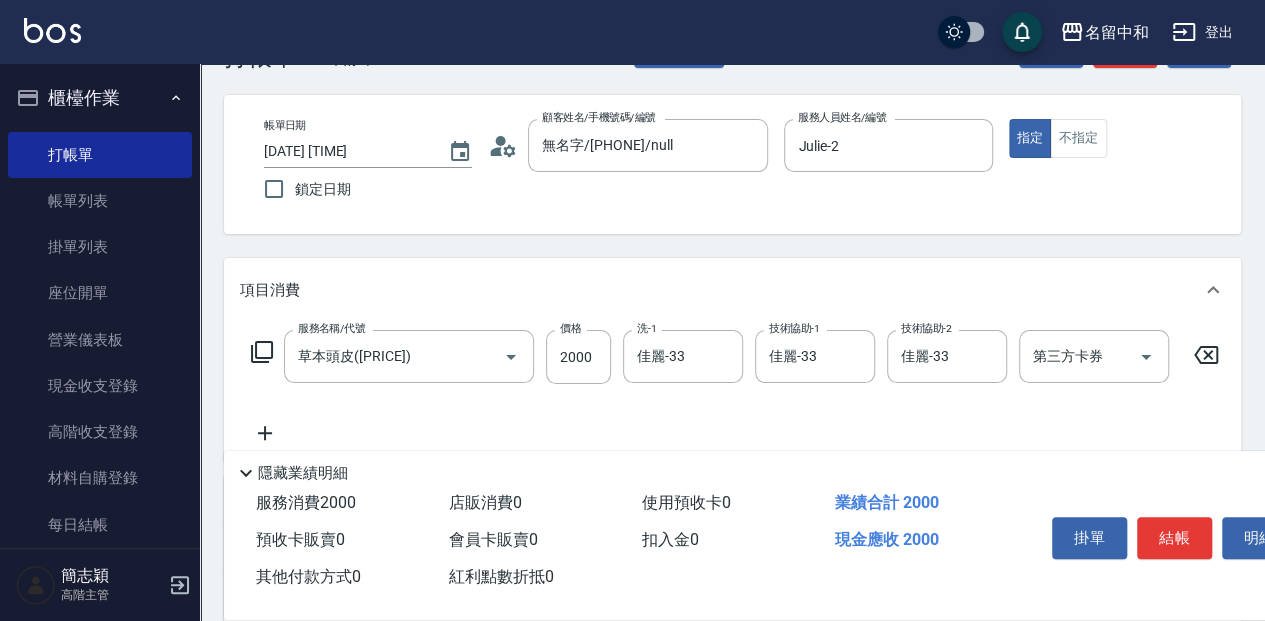 click on "隱藏業績明細" at bounding box center [833, 468] 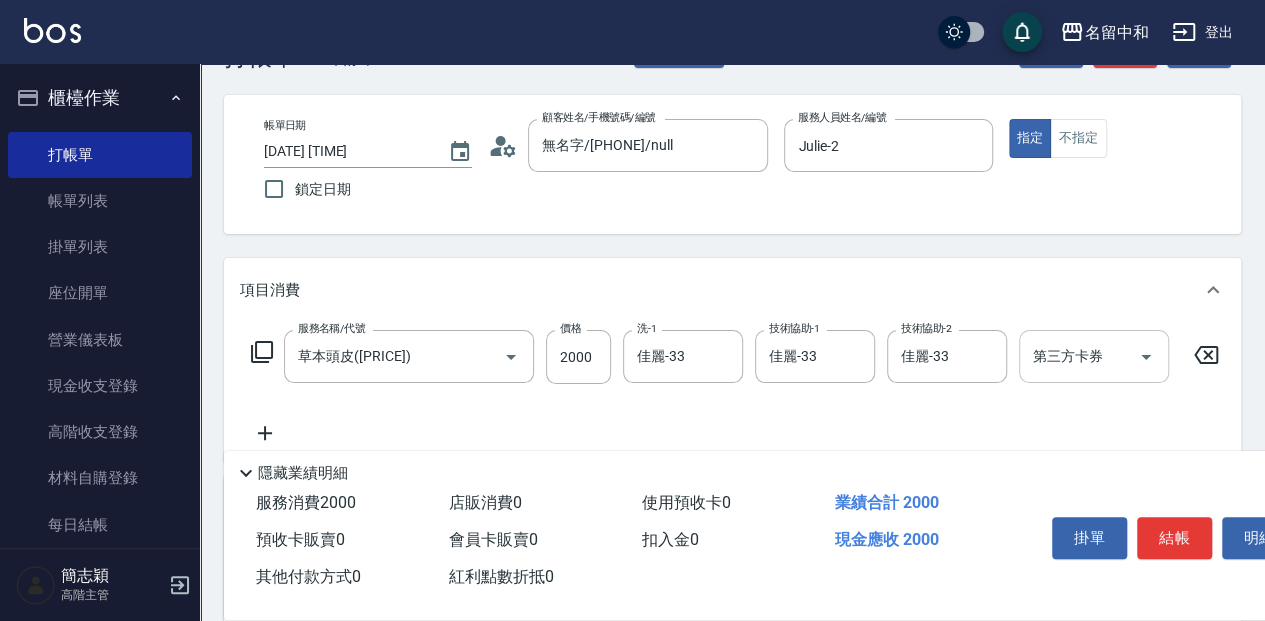 click on "第三方卡券" at bounding box center (1079, 356) 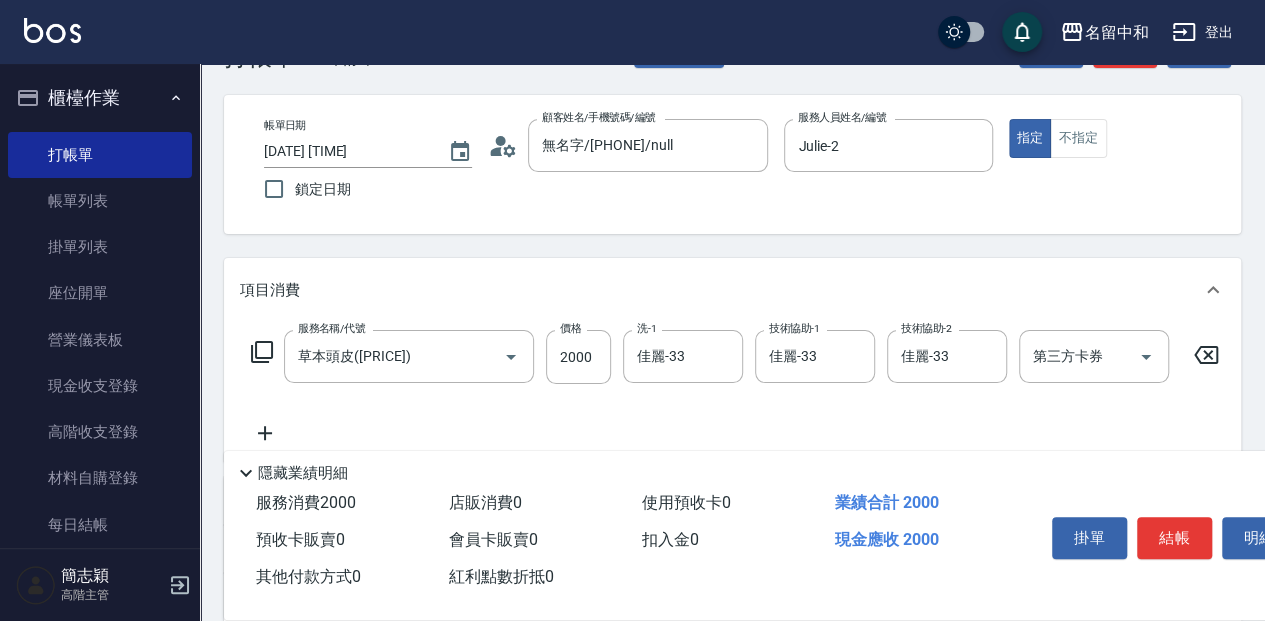 click on "項目消費" at bounding box center [720, 290] 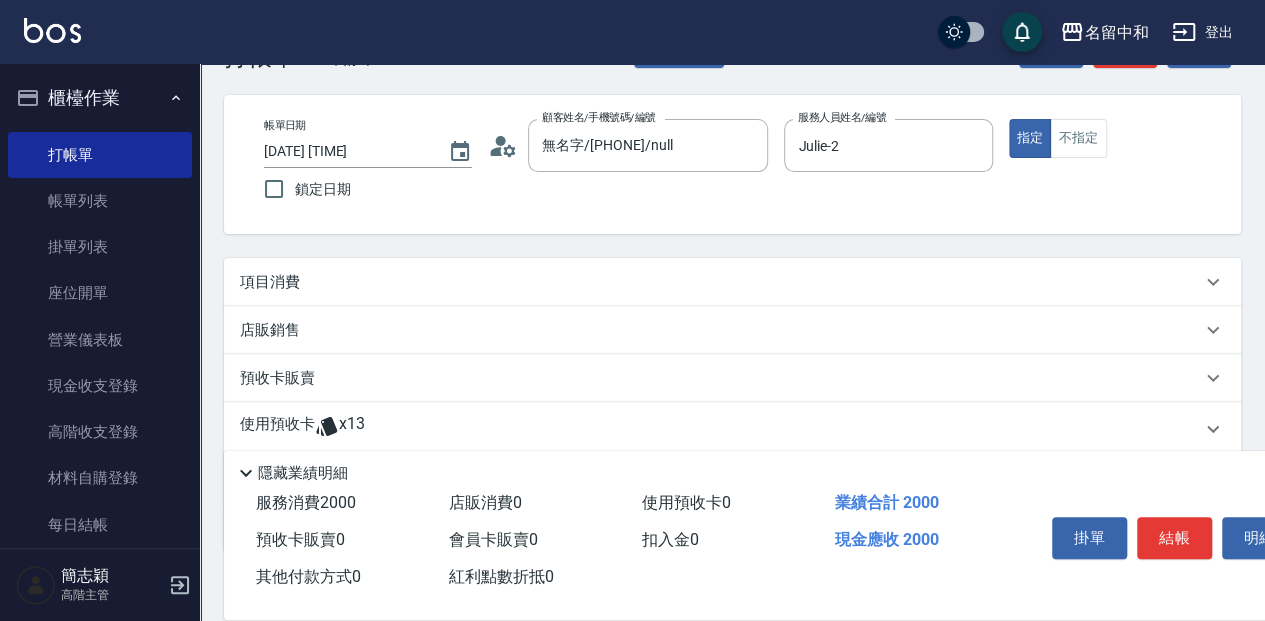 click on "項目消費" at bounding box center (720, 282) 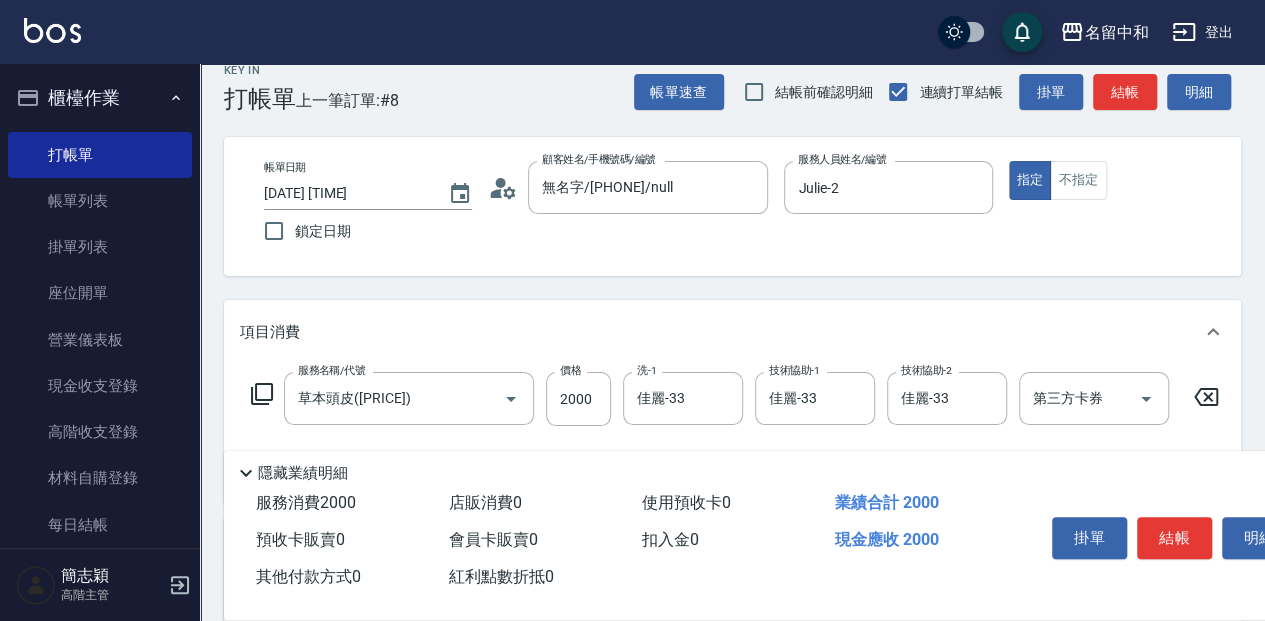 scroll, scrollTop: 0, scrollLeft: 0, axis: both 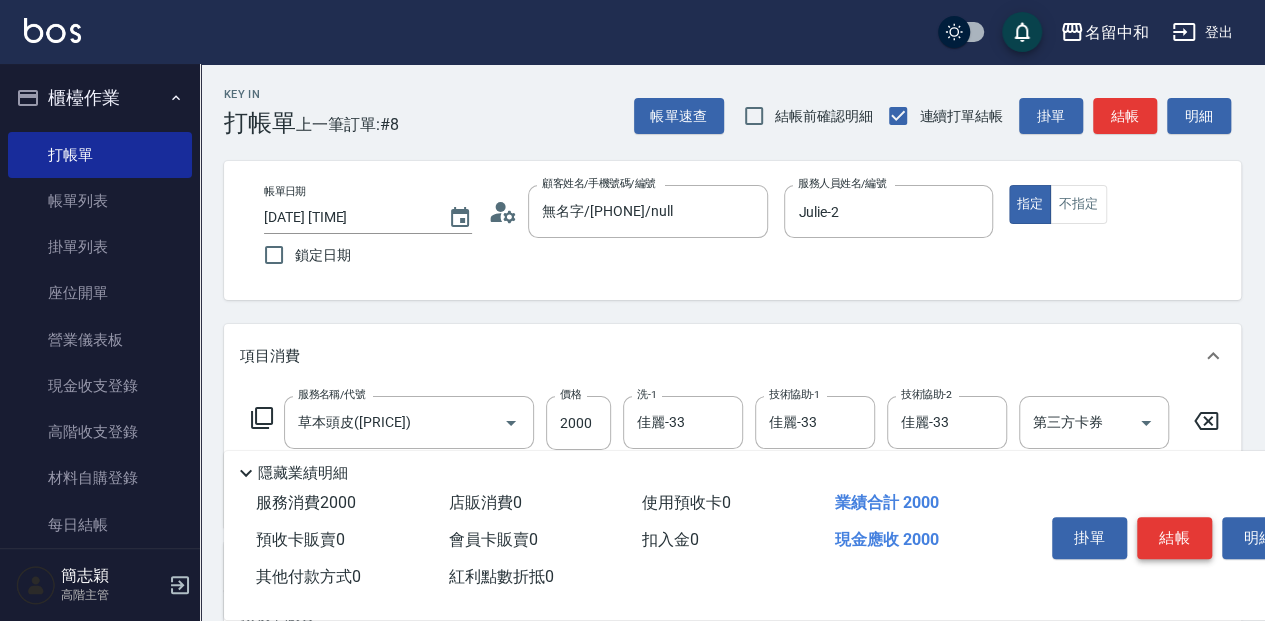 click on "結帳" at bounding box center [1174, 538] 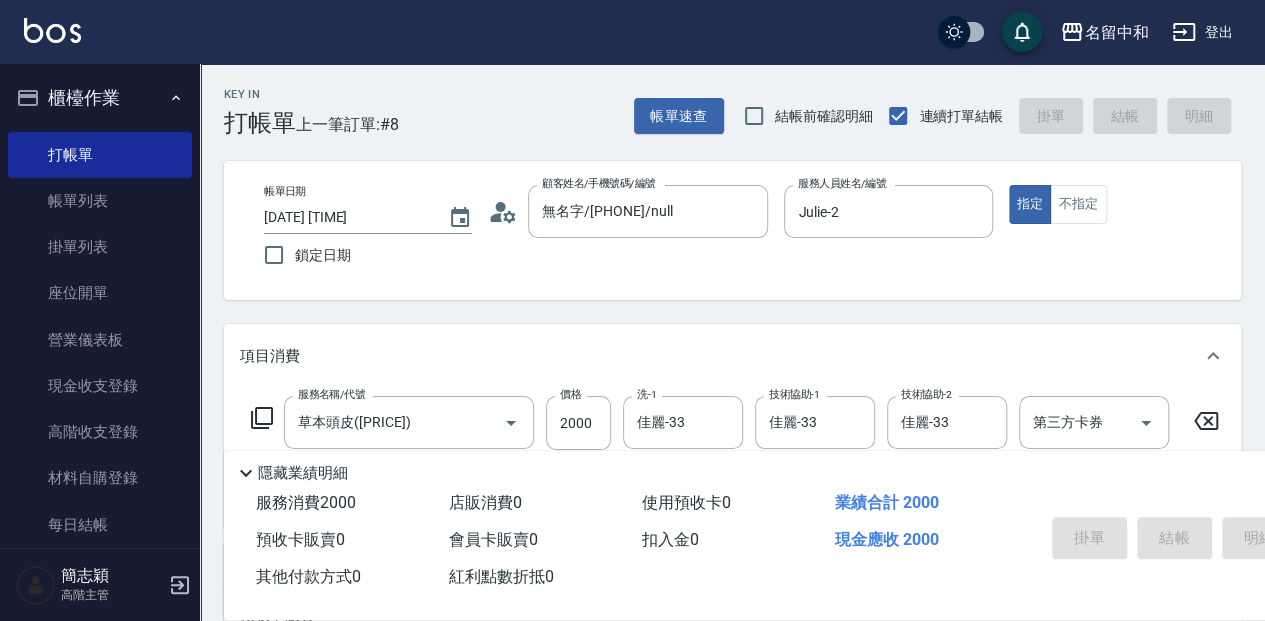 type on "[DATE] [TIME]" 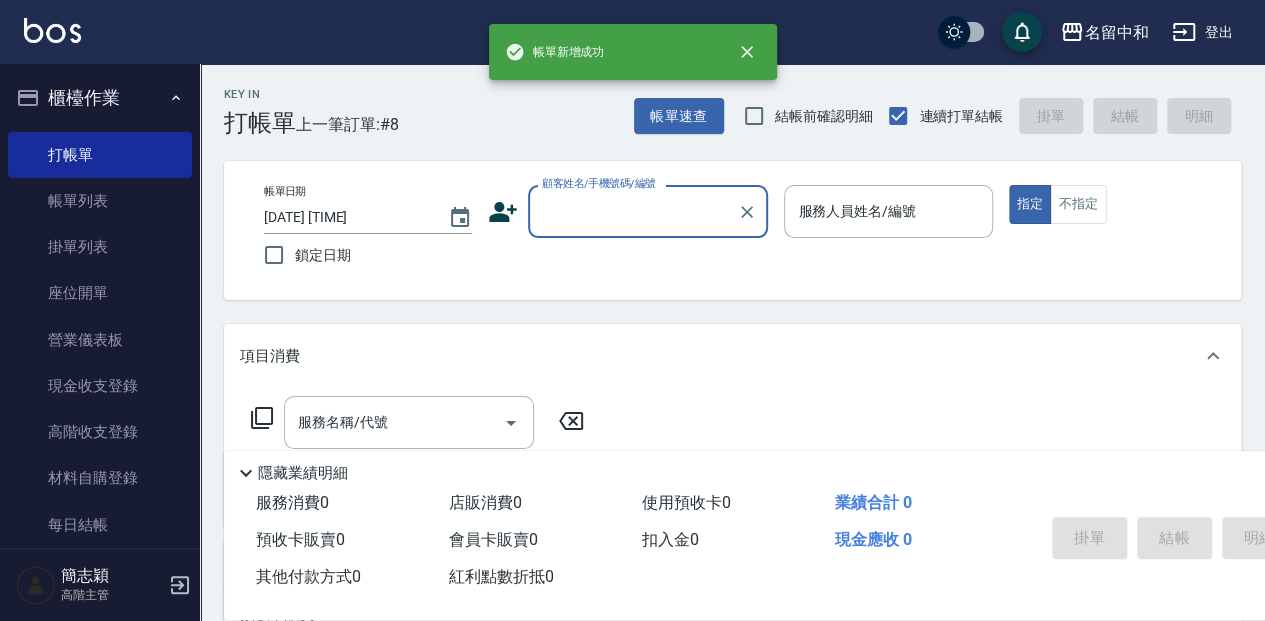 scroll, scrollTop: 0, scrollLeft: 0, axis: both 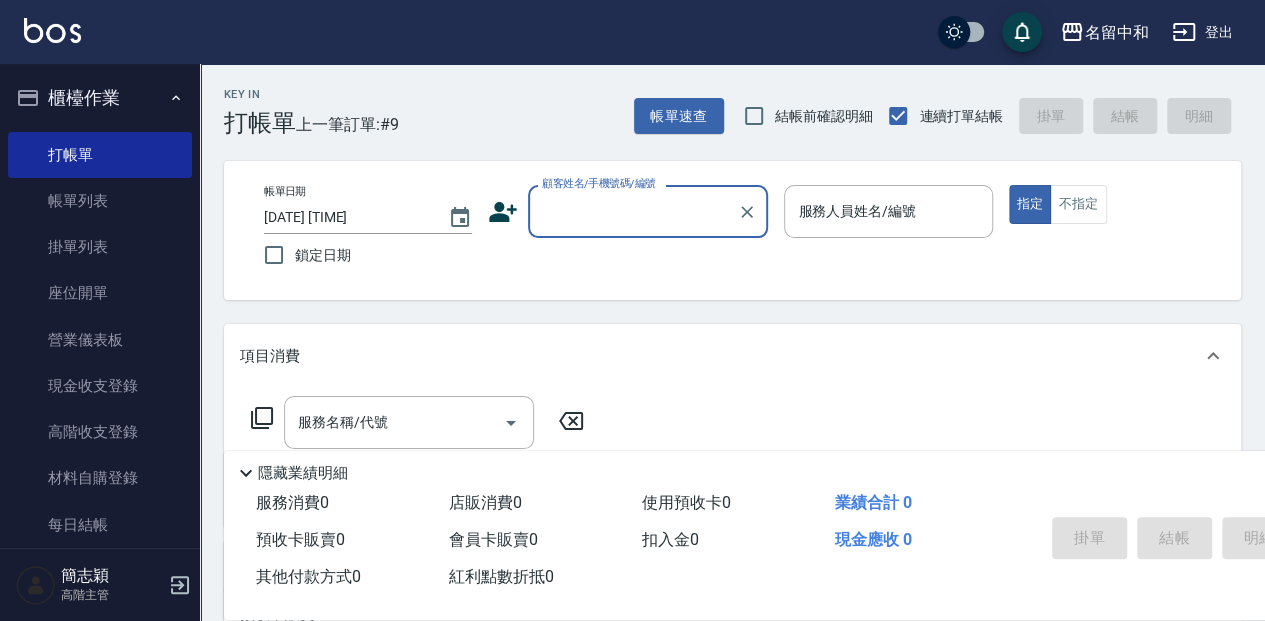 click on "顧客姓名/手機號碼/編號" at bounding box center [633, 211] 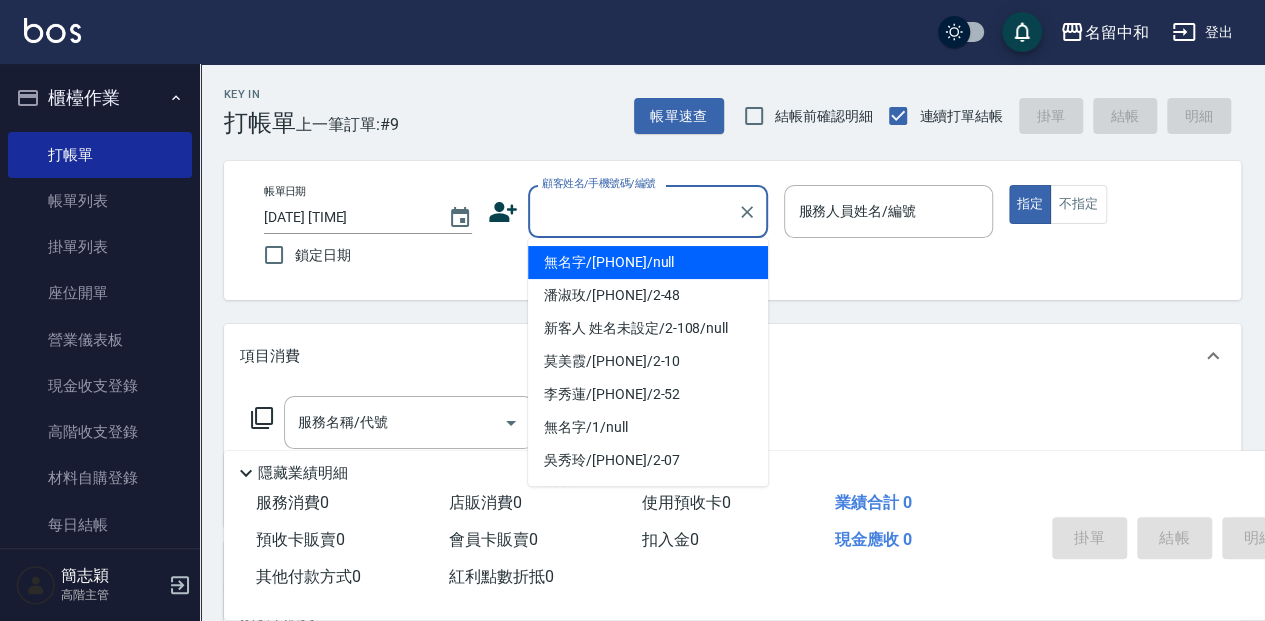 click on "無名字/[PHONE]/null" at bounding box center [648, 262] 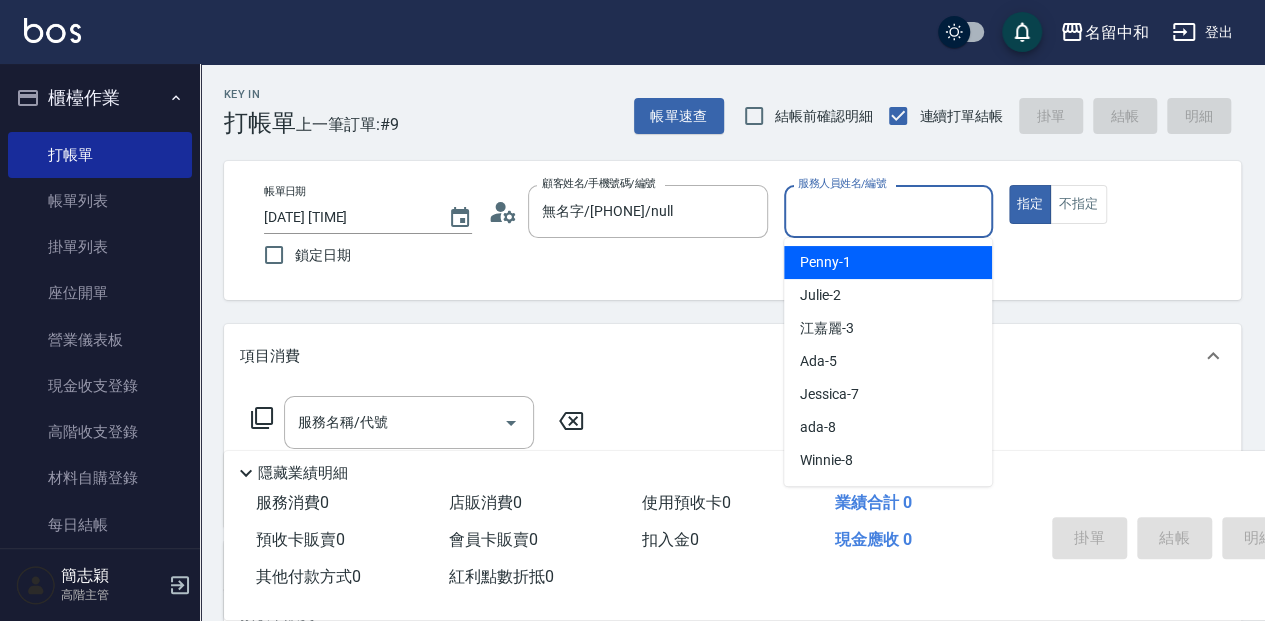 click on "服務人員姓名/編號" at bounding box center [888, 211] 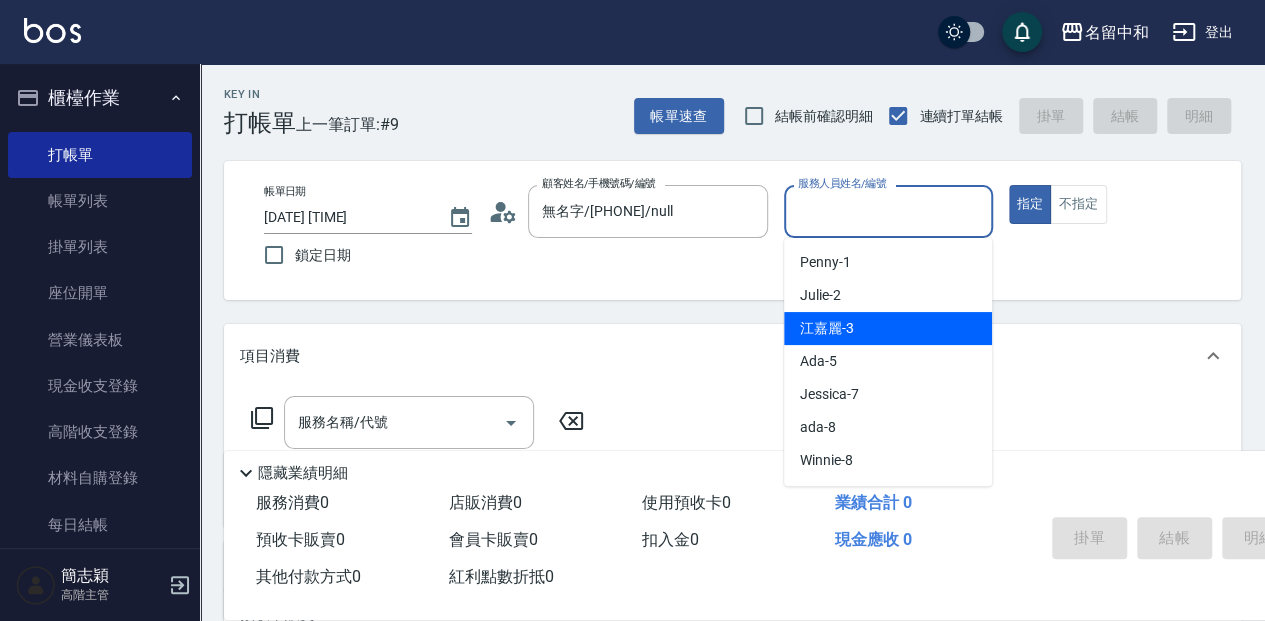 click on "江嘉麗 -3" at bounding box center [888, 328] 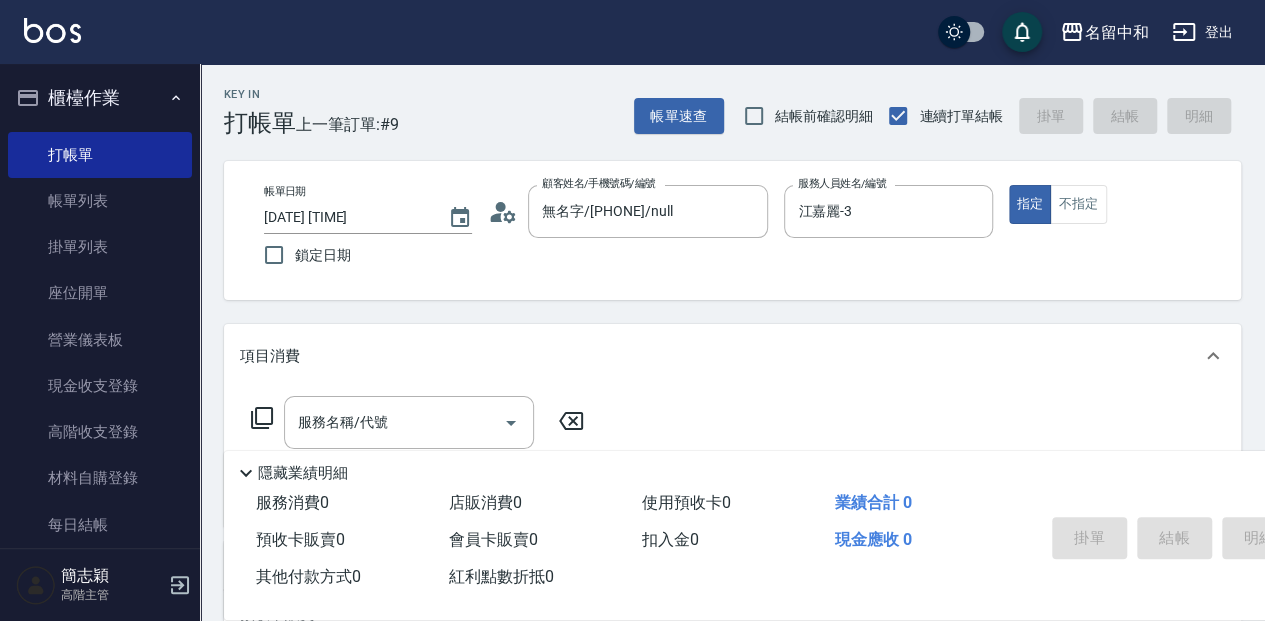 click 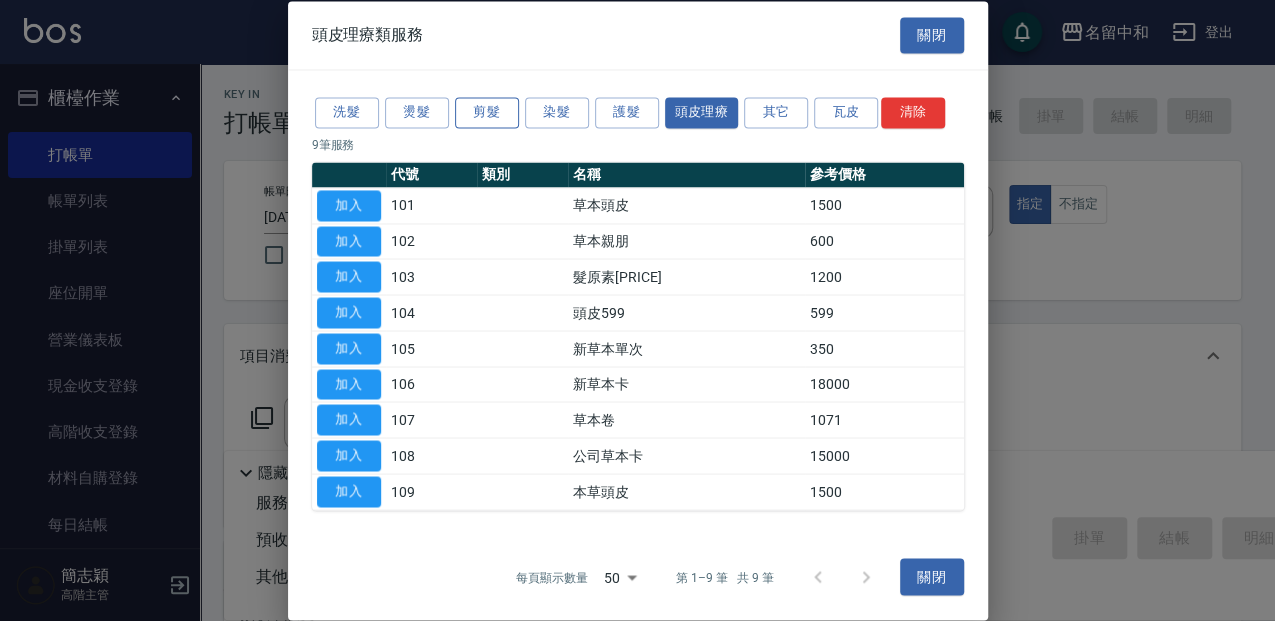 click on "剪髮" at bounding box center [487, 112] 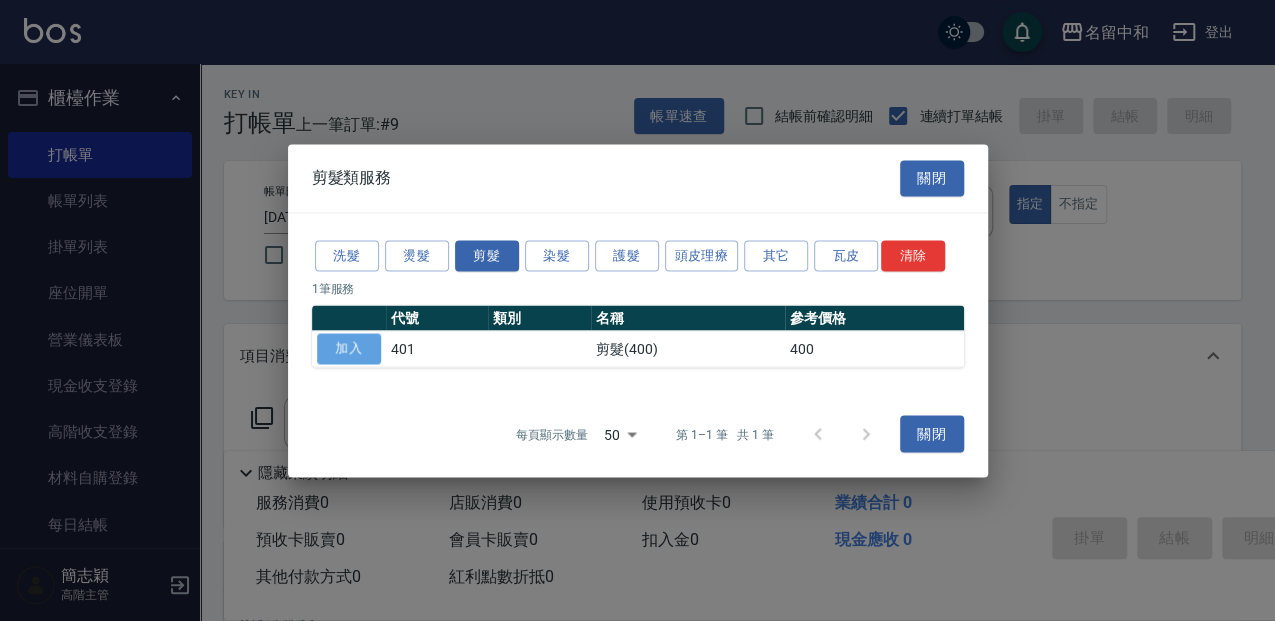 click on "加入" at bounding box center [349, 348] 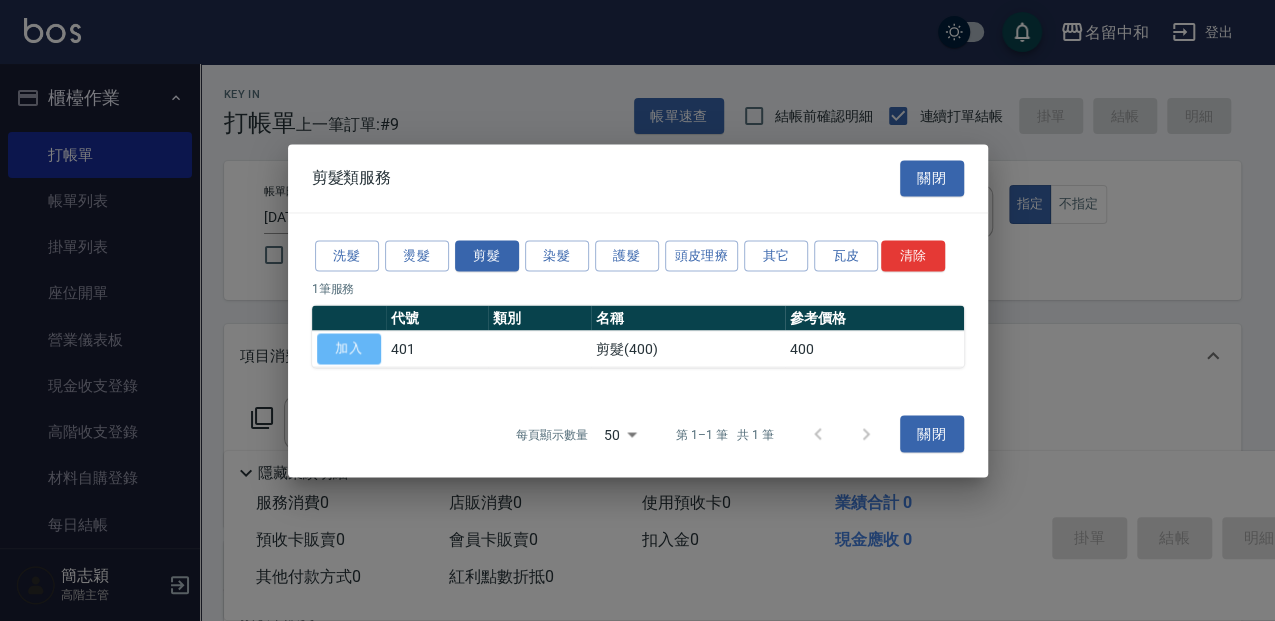 type on "剪髮(400)(401)" 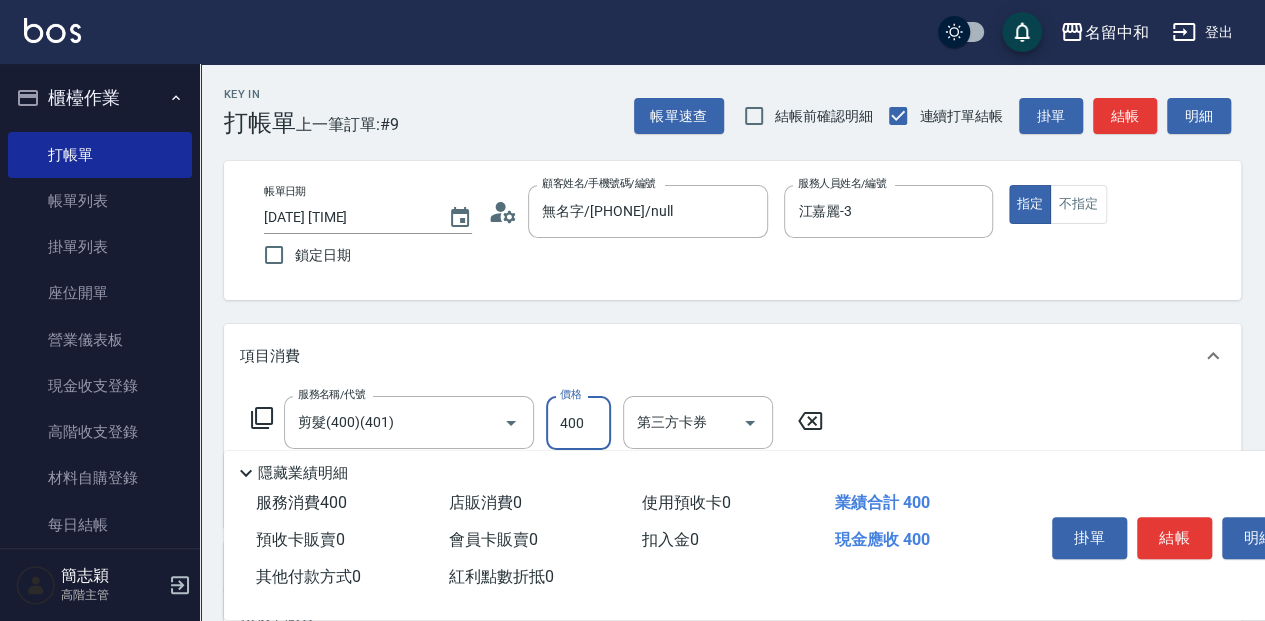 click on "400" at bounding box center [578, 423] 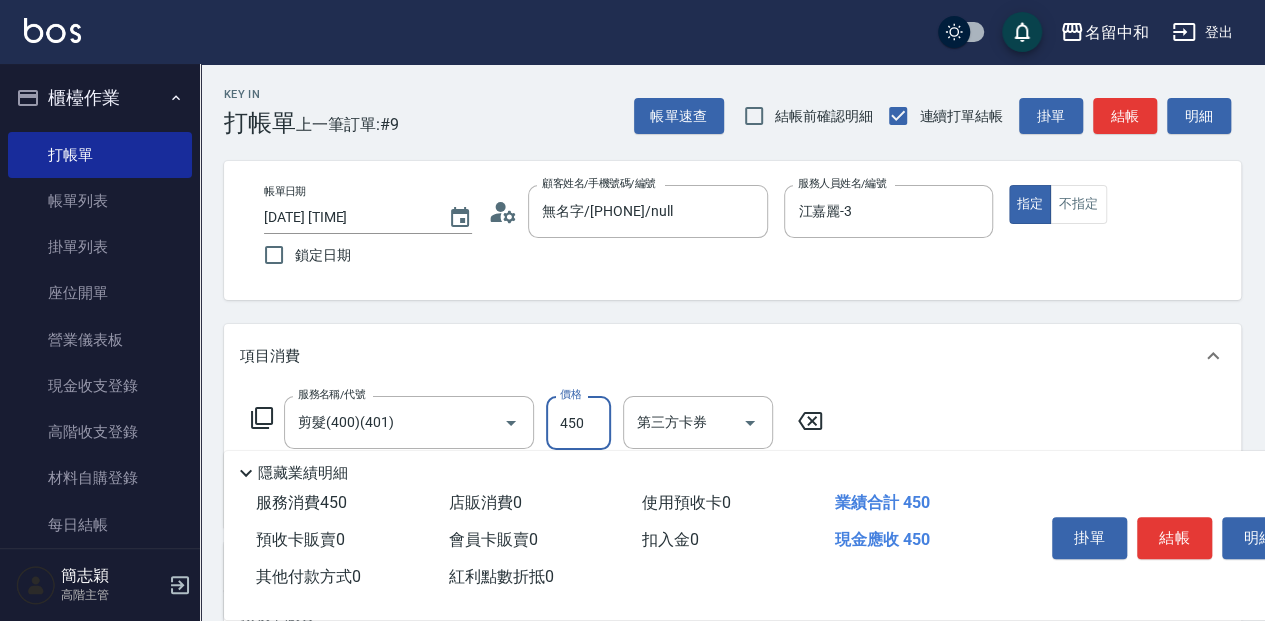 type on "450" 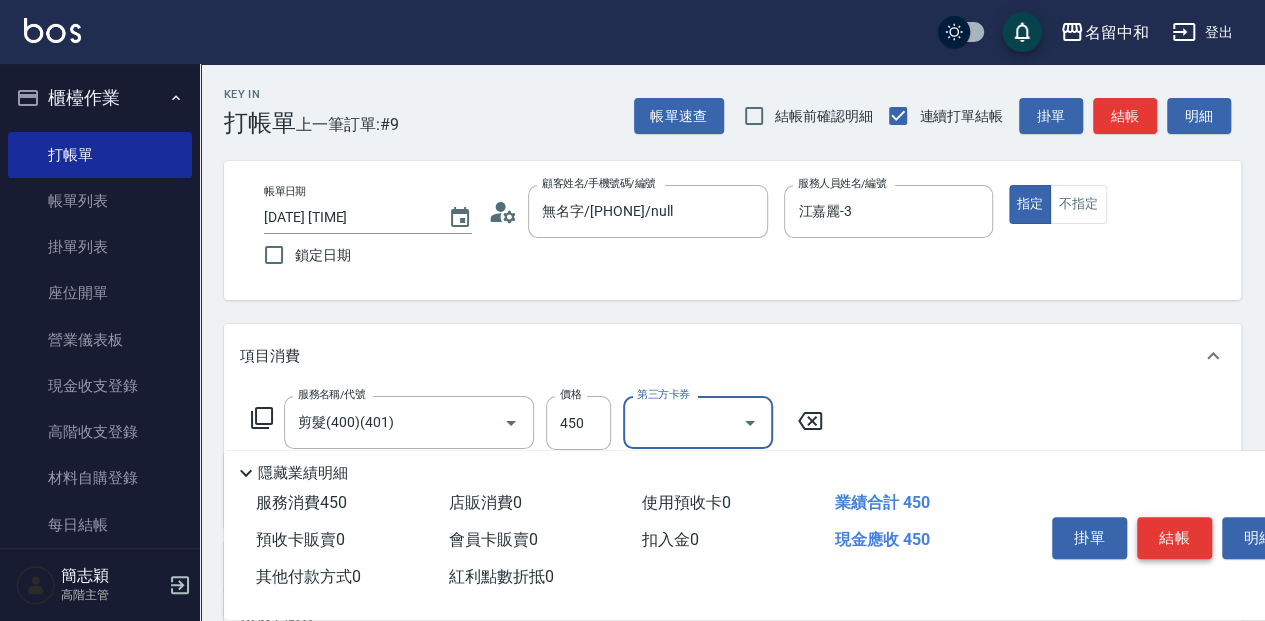 click on "結帳" at bounding box center [1174, 538] 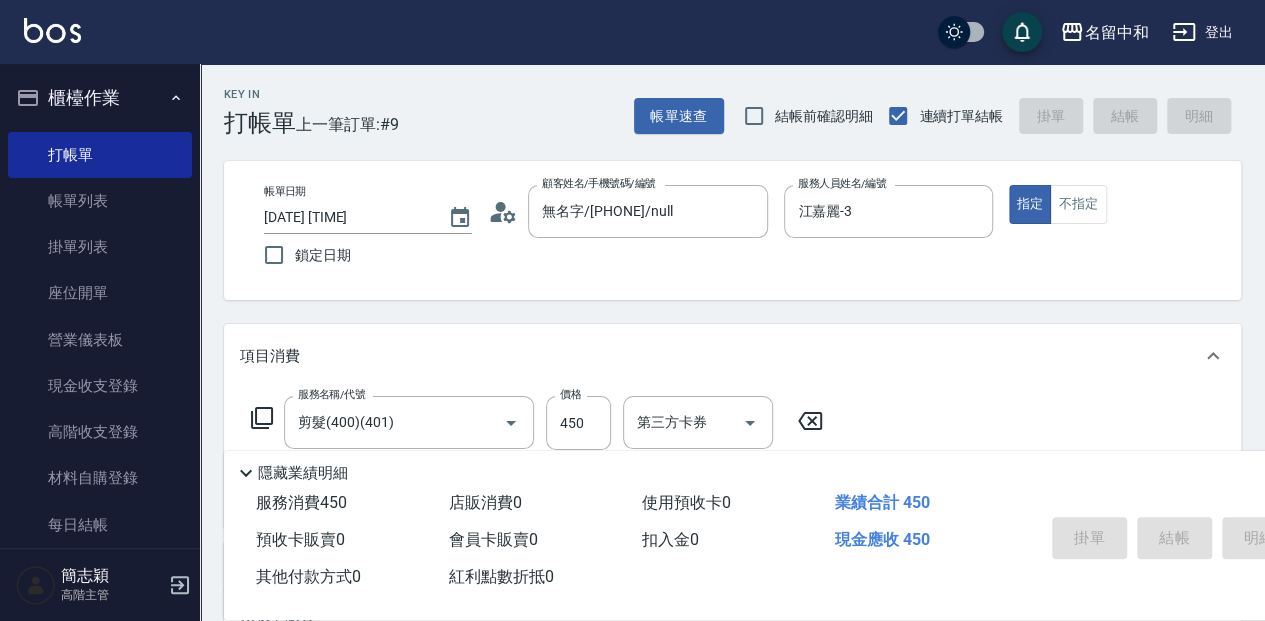 type on "[DATE] [TIME]" 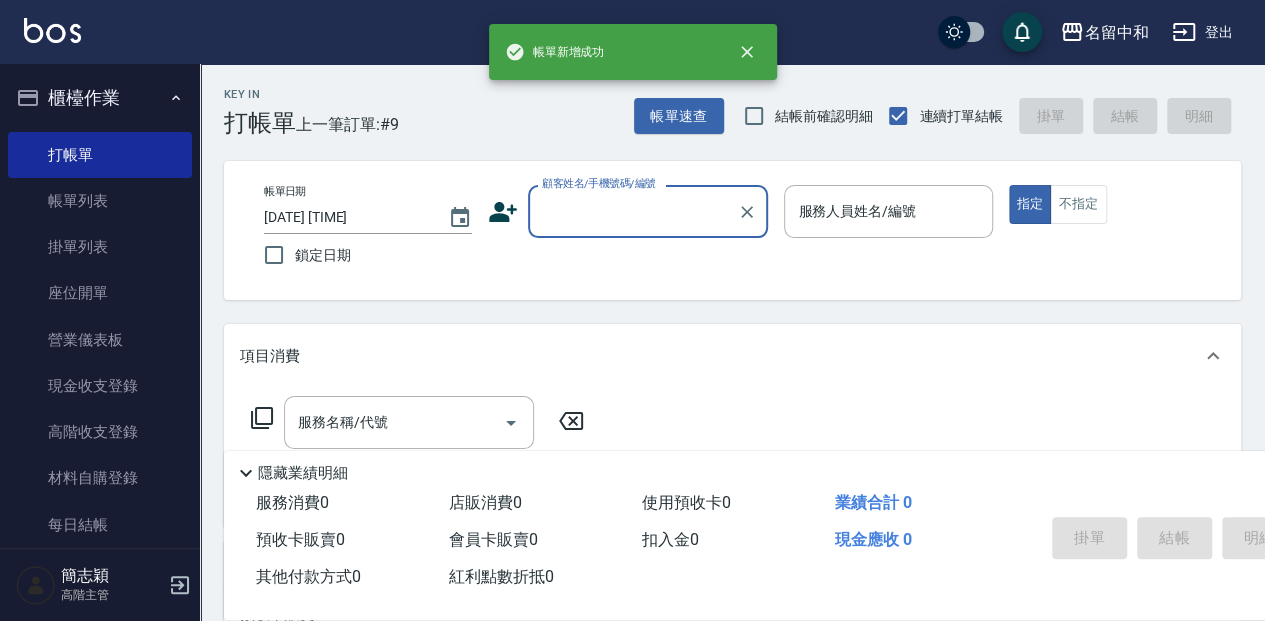 scroll, scrollTop: 0, scrollLeft: 0, axis: both 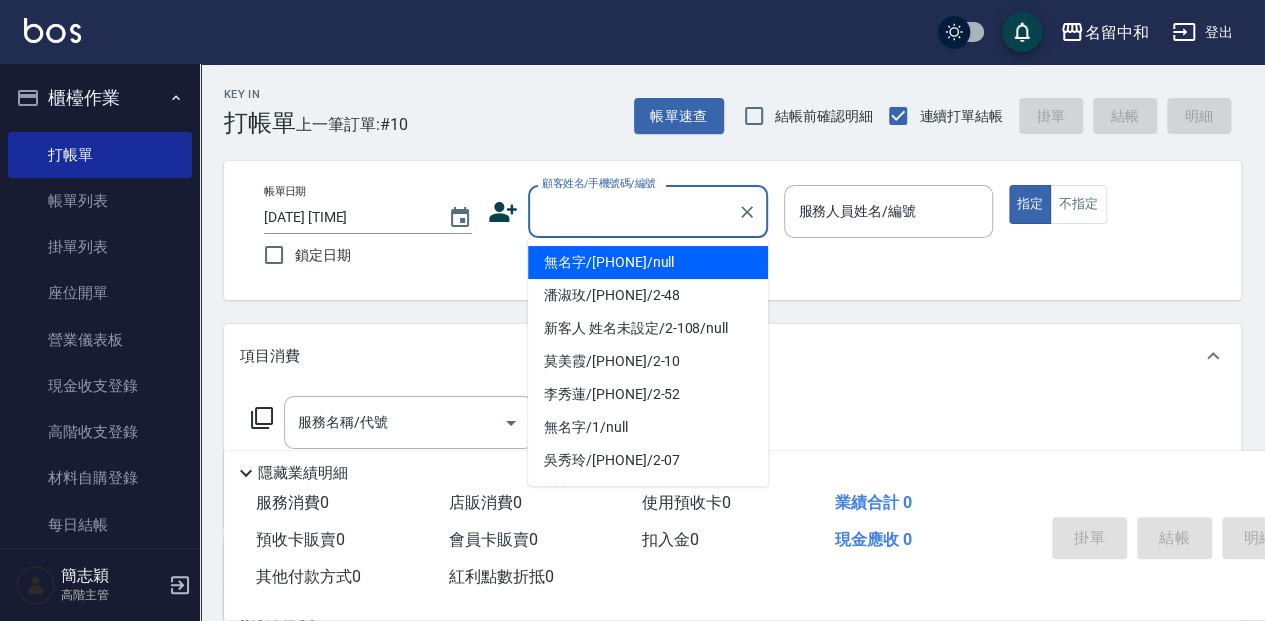 click on "顧客姓名/手機號碼/編號" at bounding box center [633, 211] 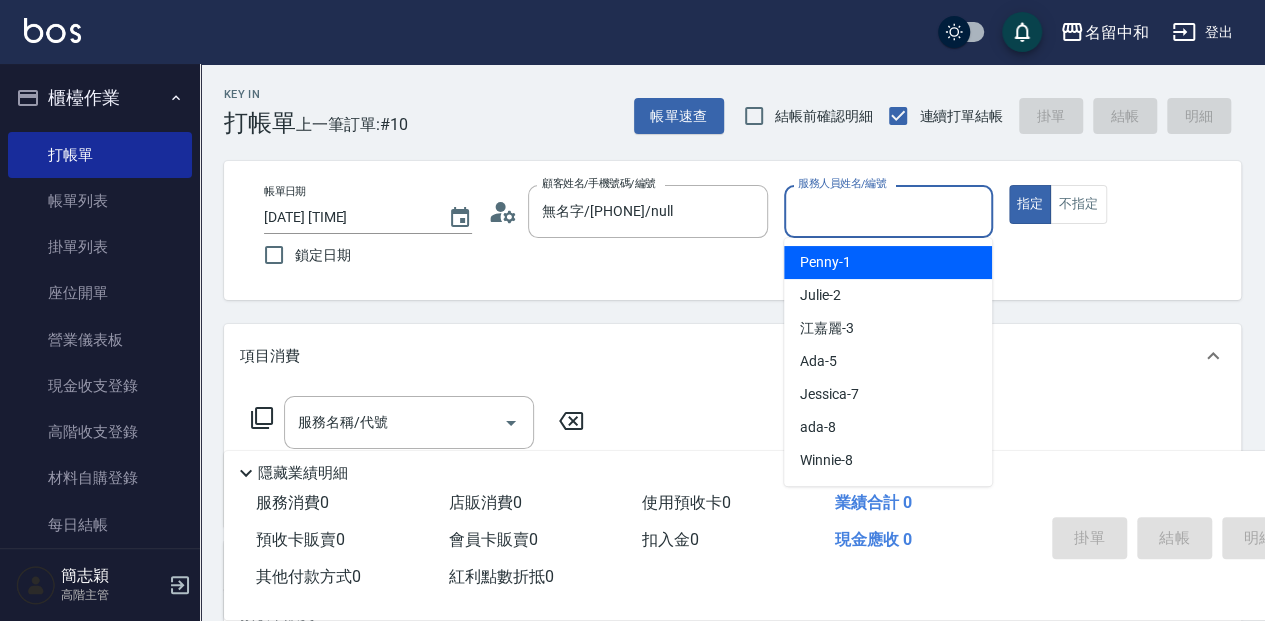 click on "服務人員姓名/編號" at bounding box center [888, 211] 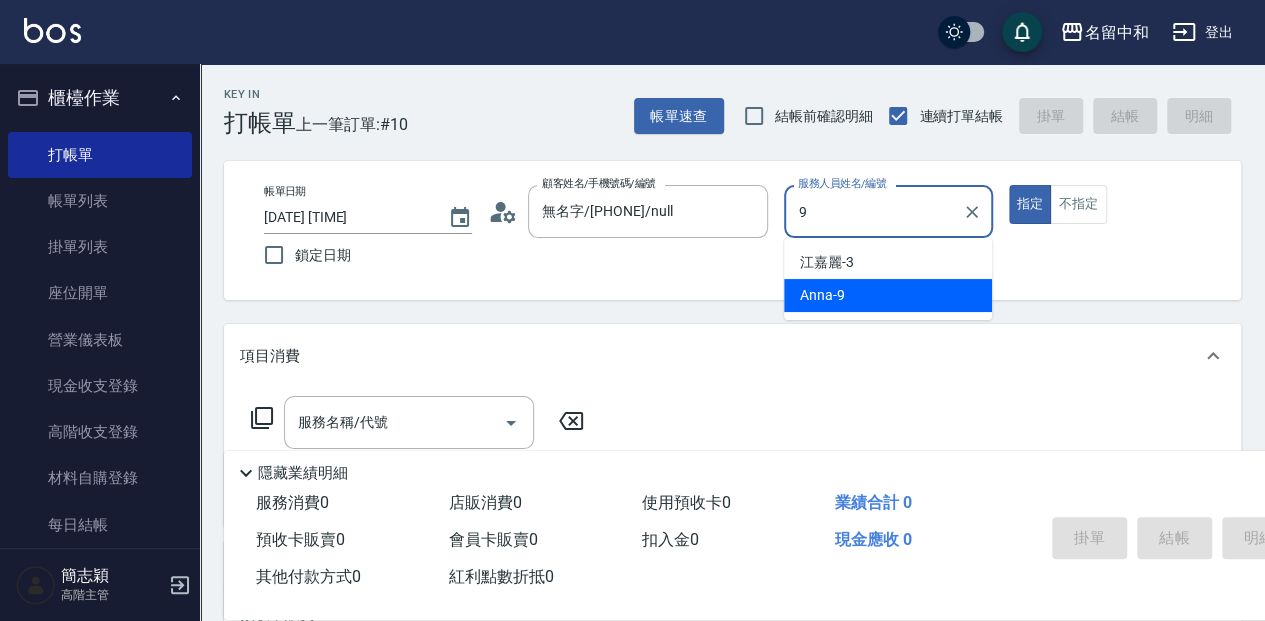 type on "Anna-9" 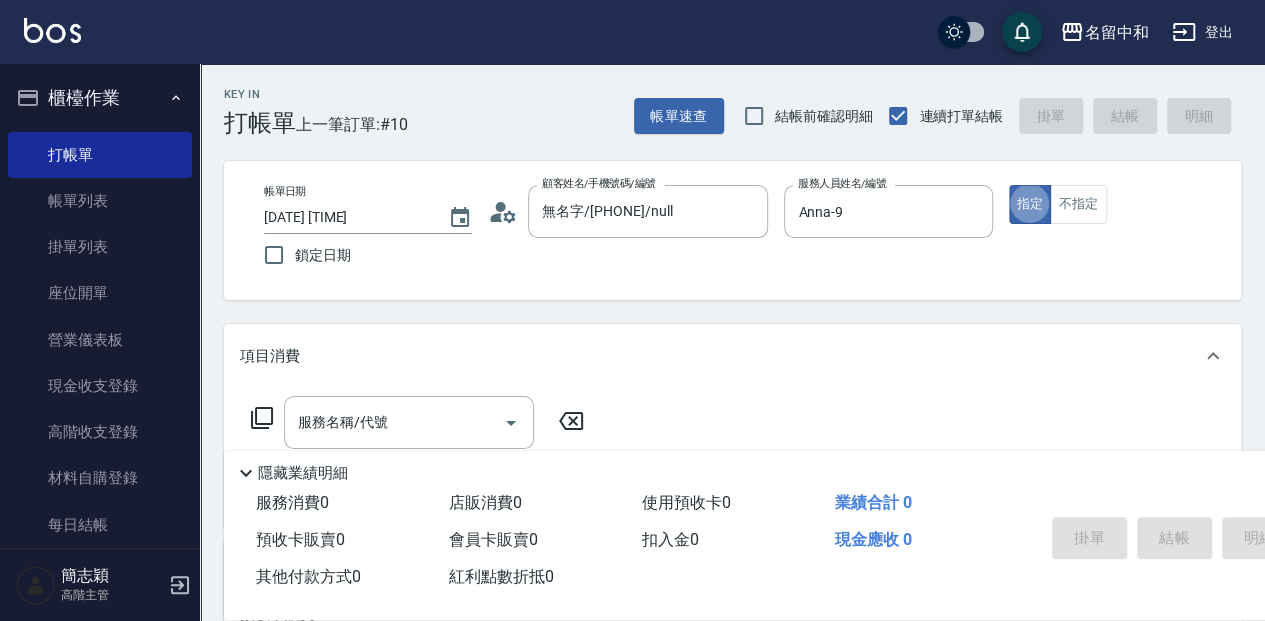type on "true" 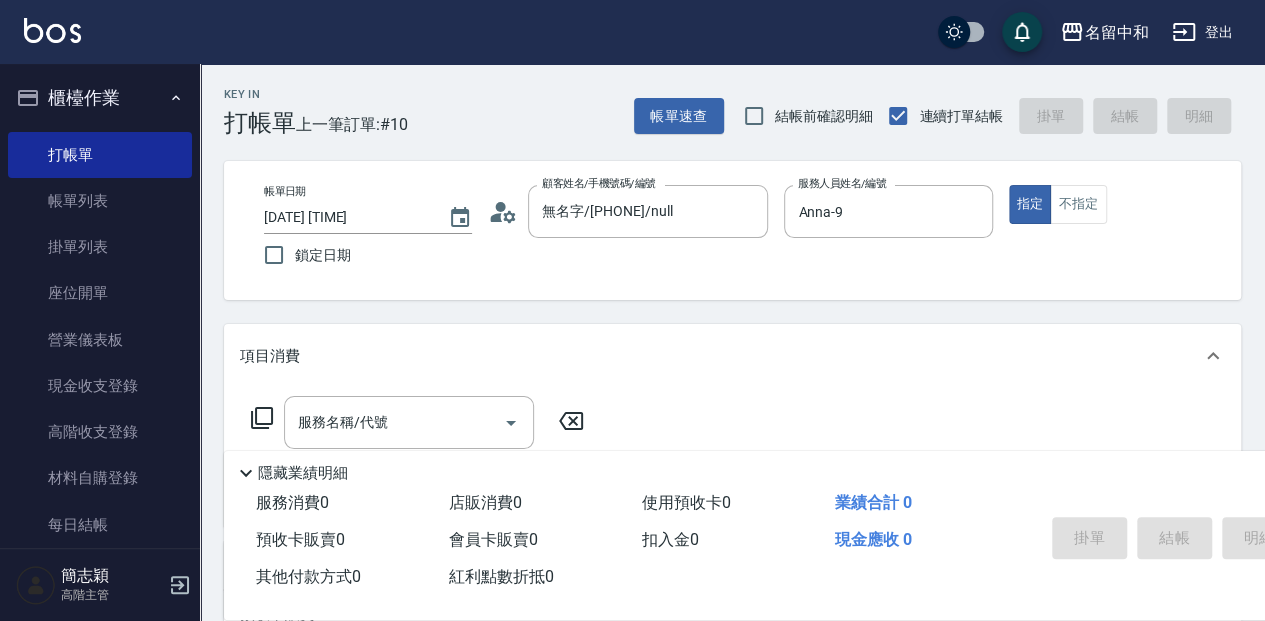 click 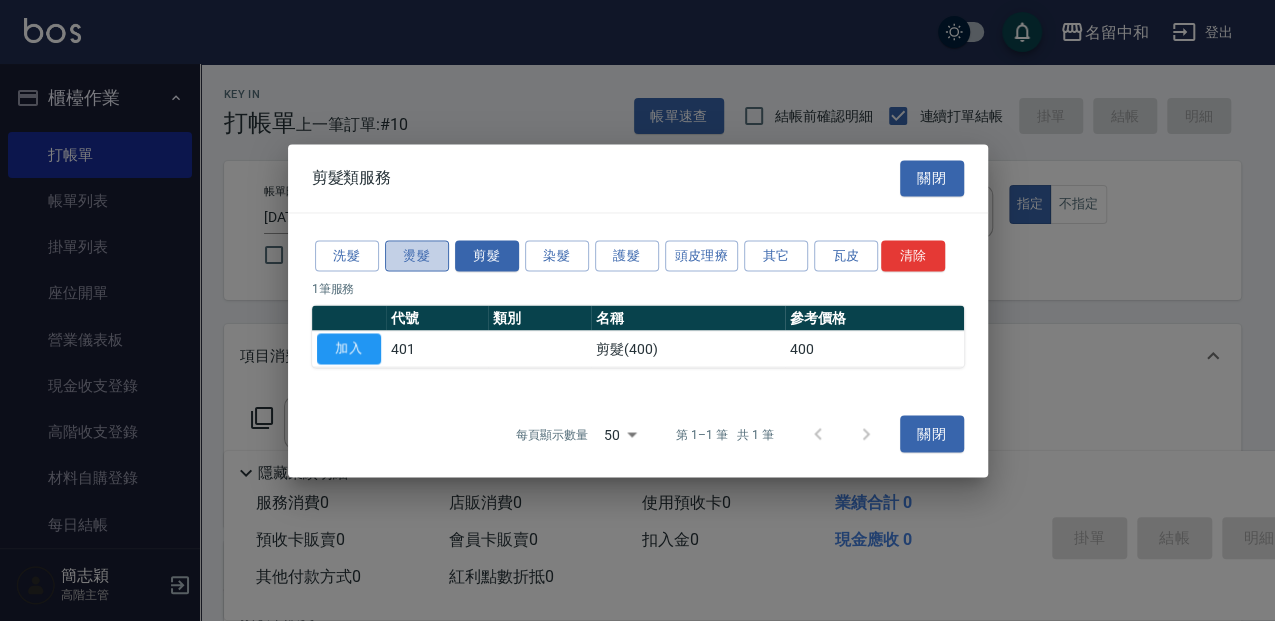 click on "燙髮" at bounding box center [417, 255] 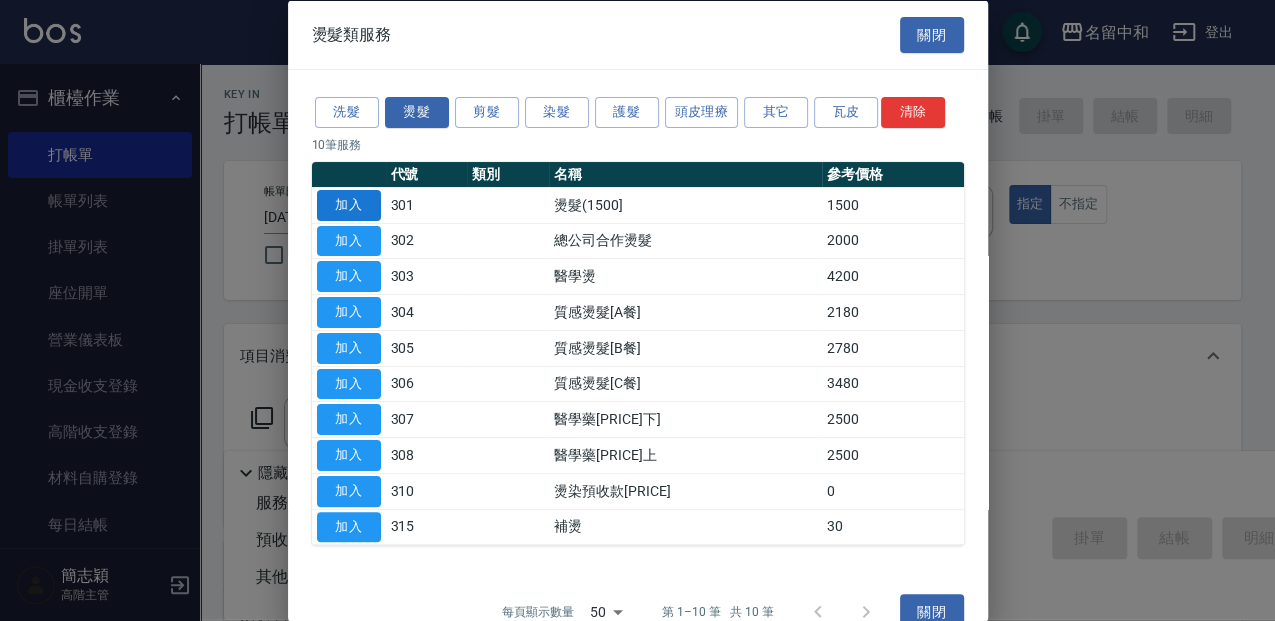 click on "加入" at bounding box center [349, 204] 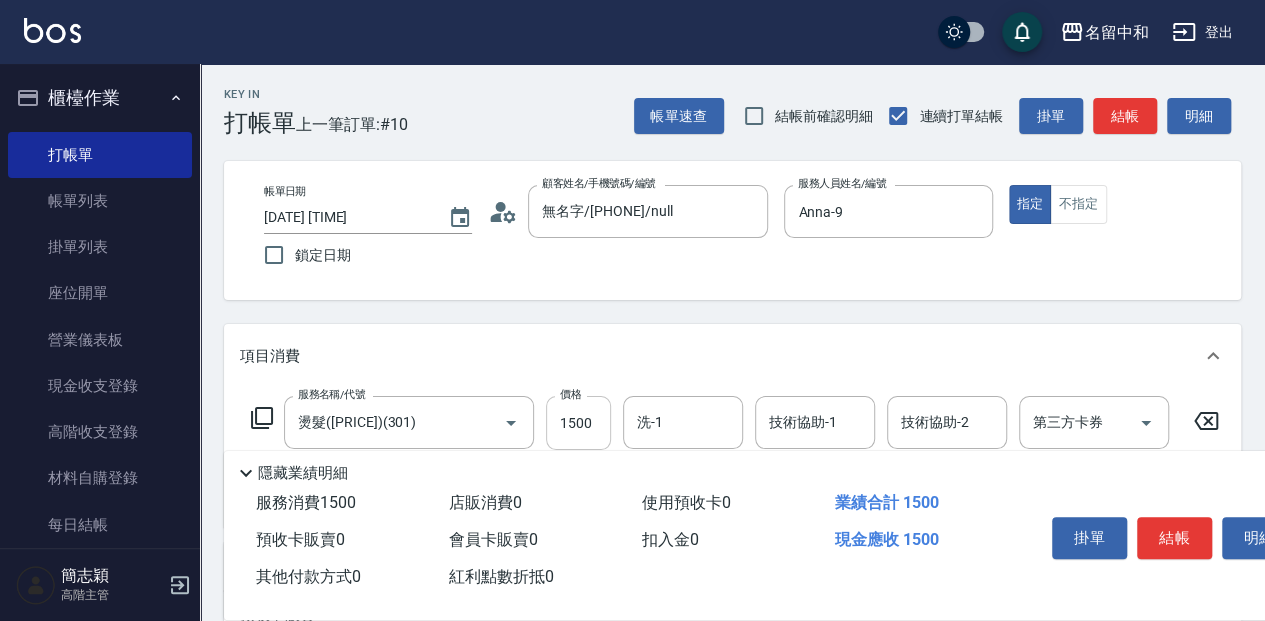 click on "1500" at bounding box center (578, 423) 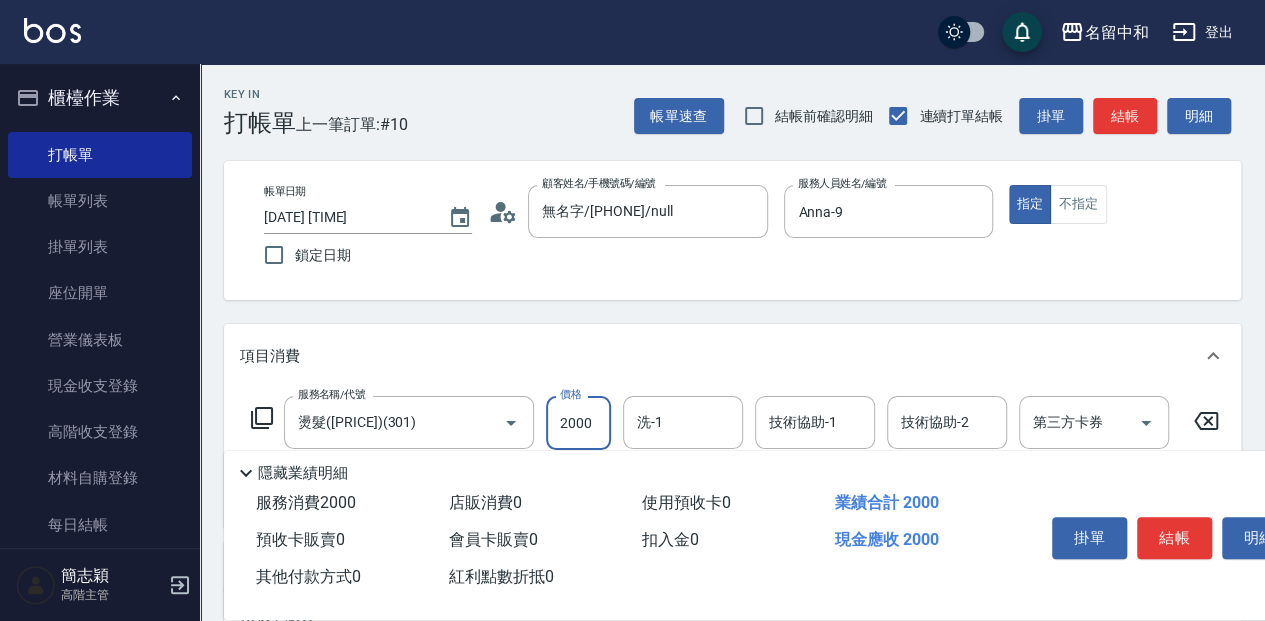 type on "2000" 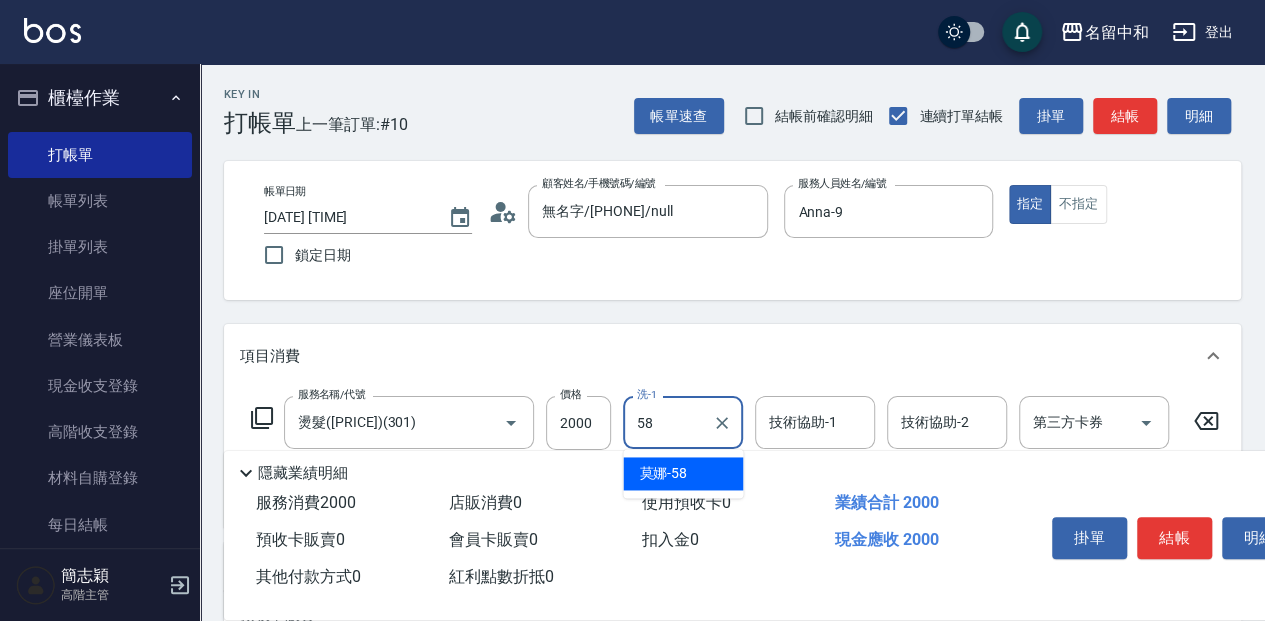 type on "莫娜-58" 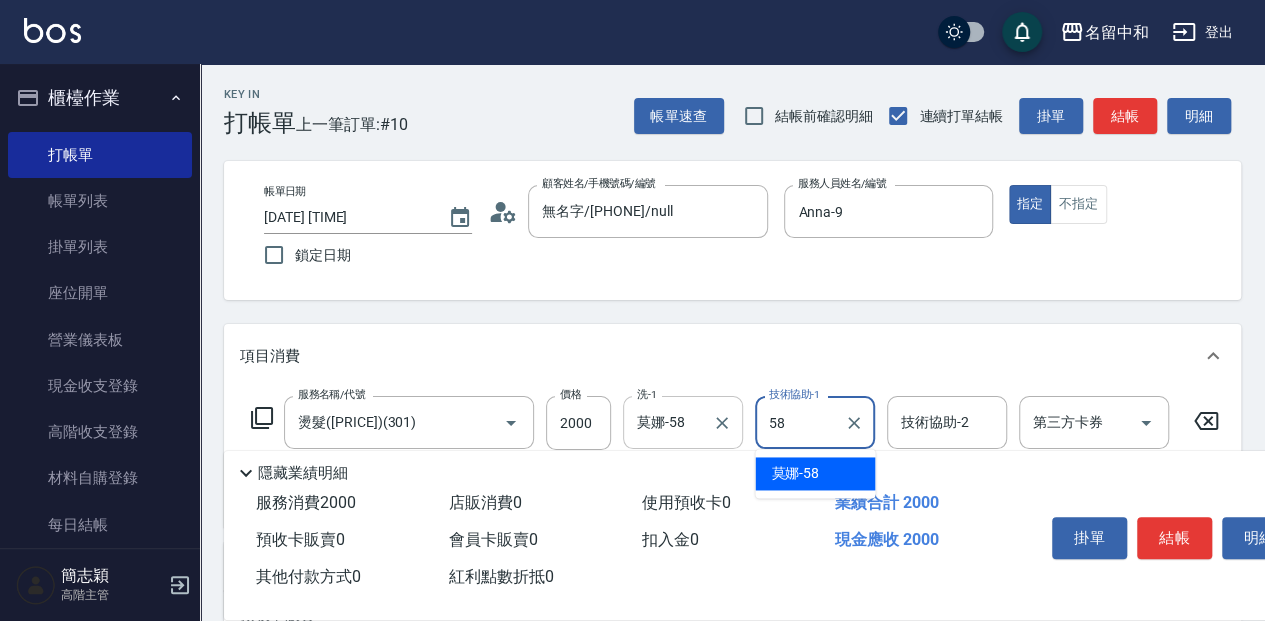 type on "莫娜-58" 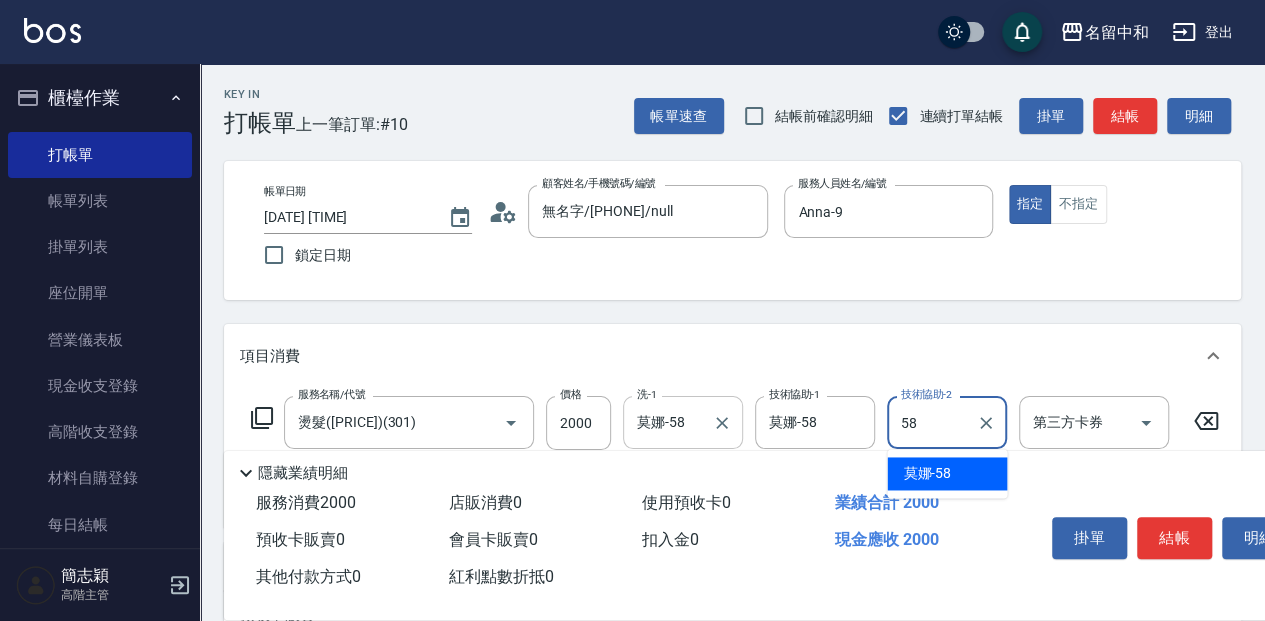 type on "莫娜-58" 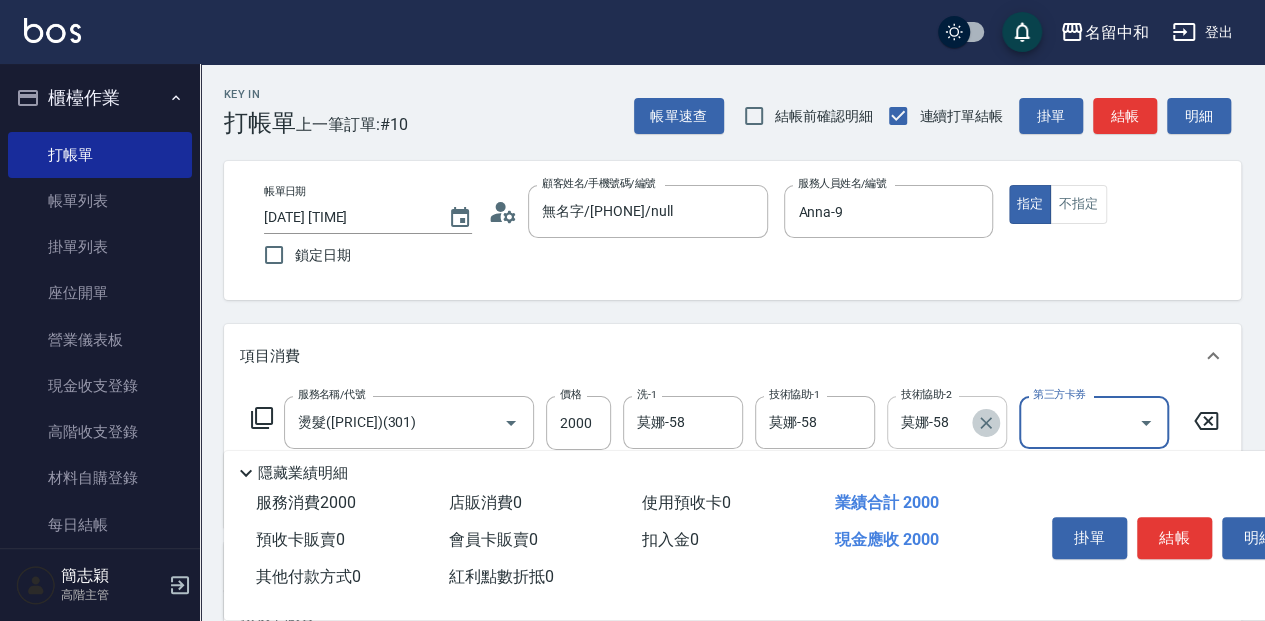 click 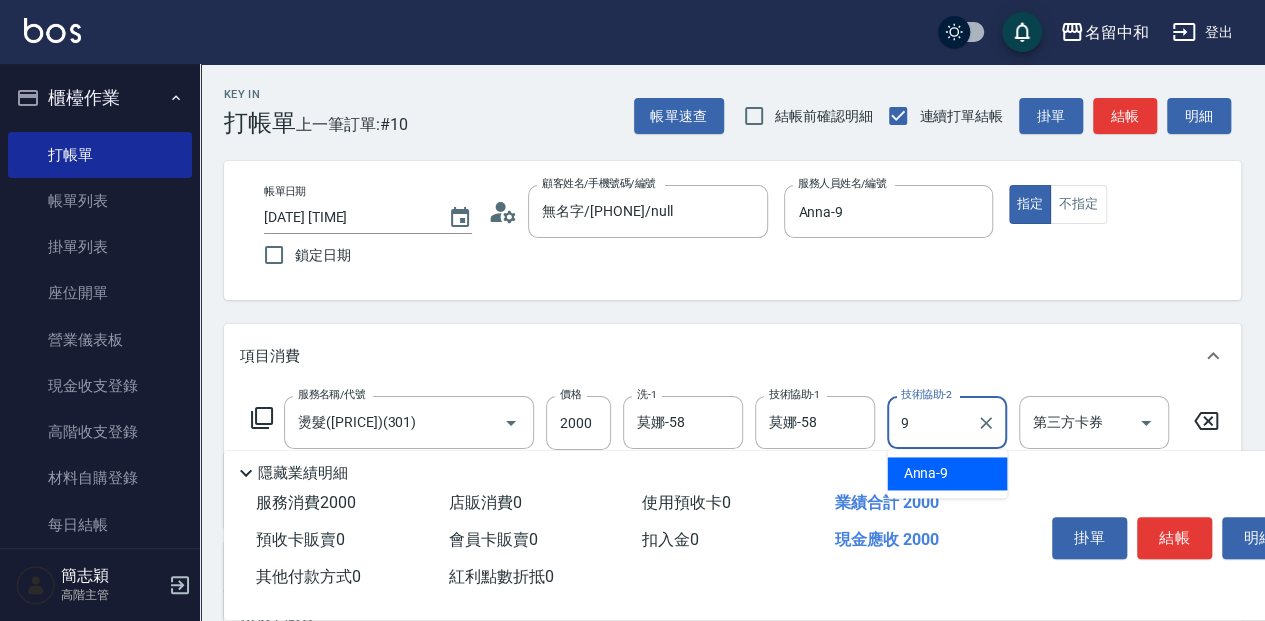 type on "Anna-9" 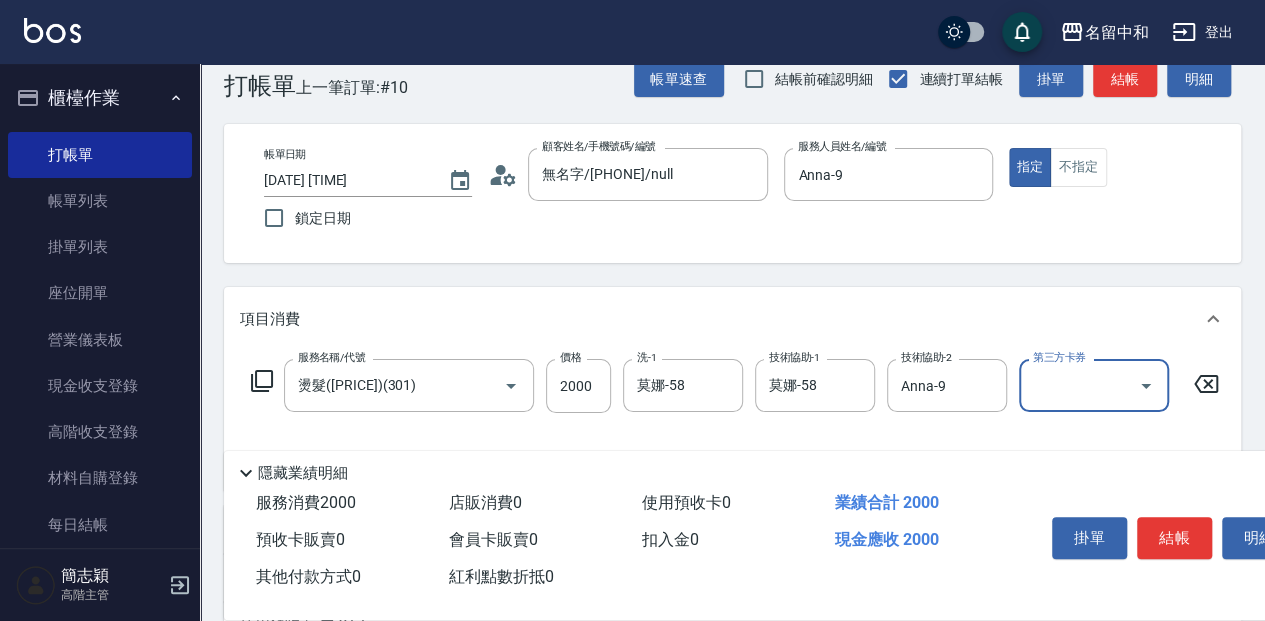 scroll, scrollTop: 66, scrollLeft: 0, axis: vertical 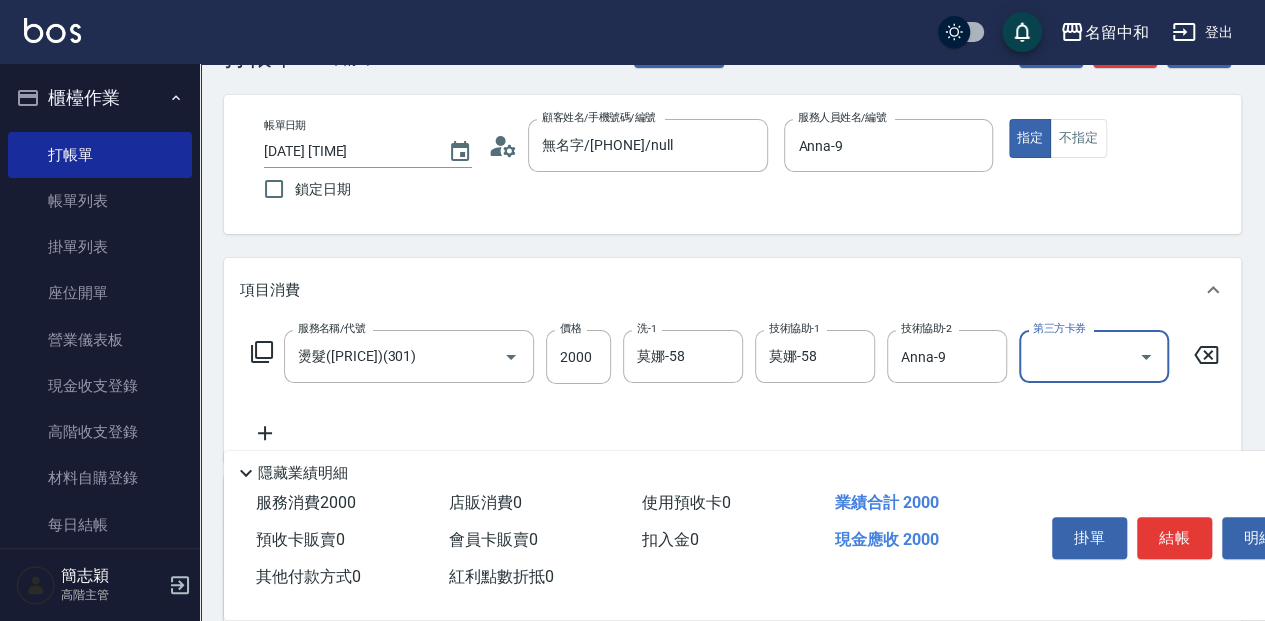 click 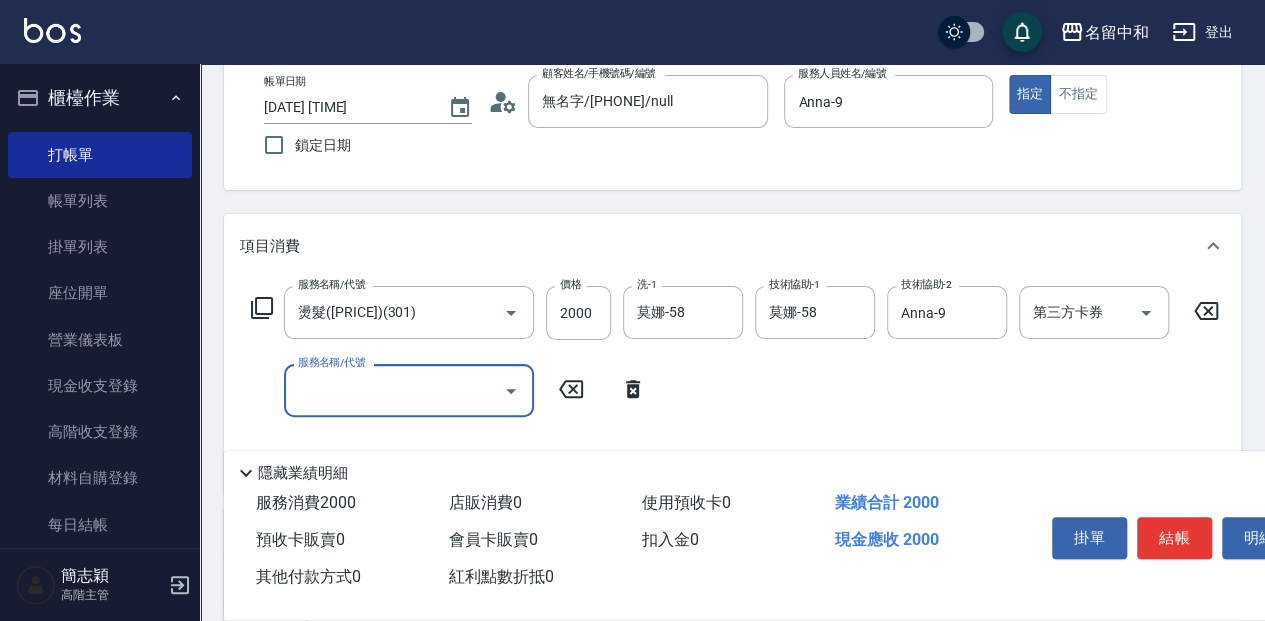 scroll, scrollTop: 133, scrollLeft: 0, axis: vertical 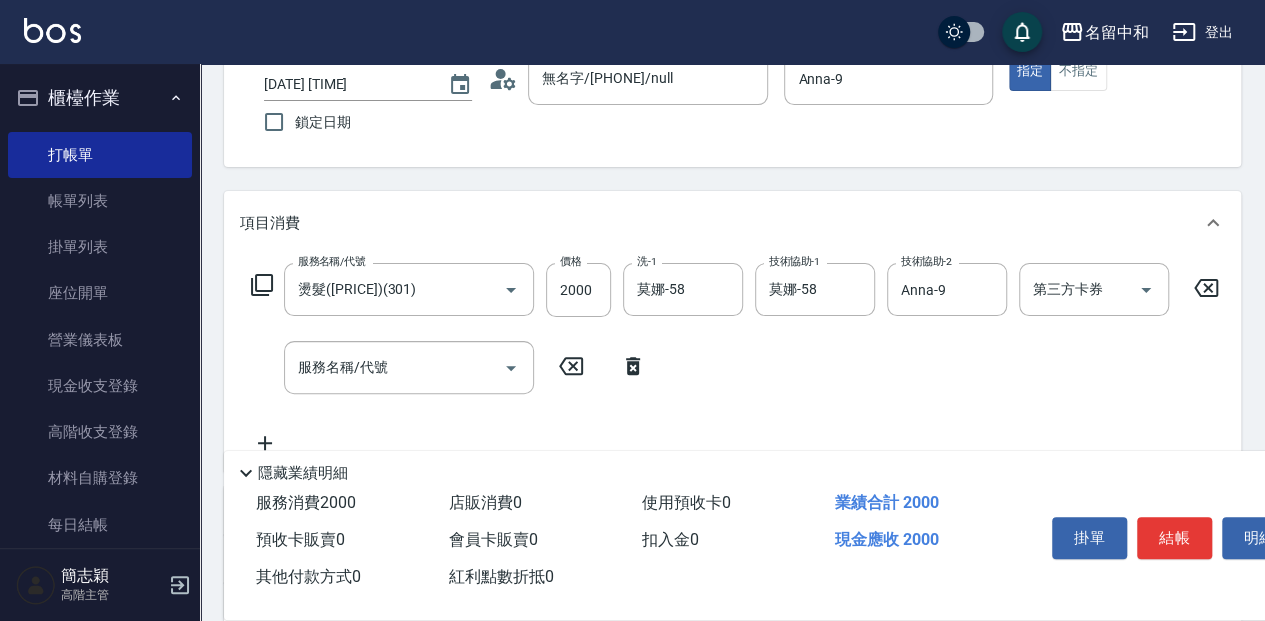 click 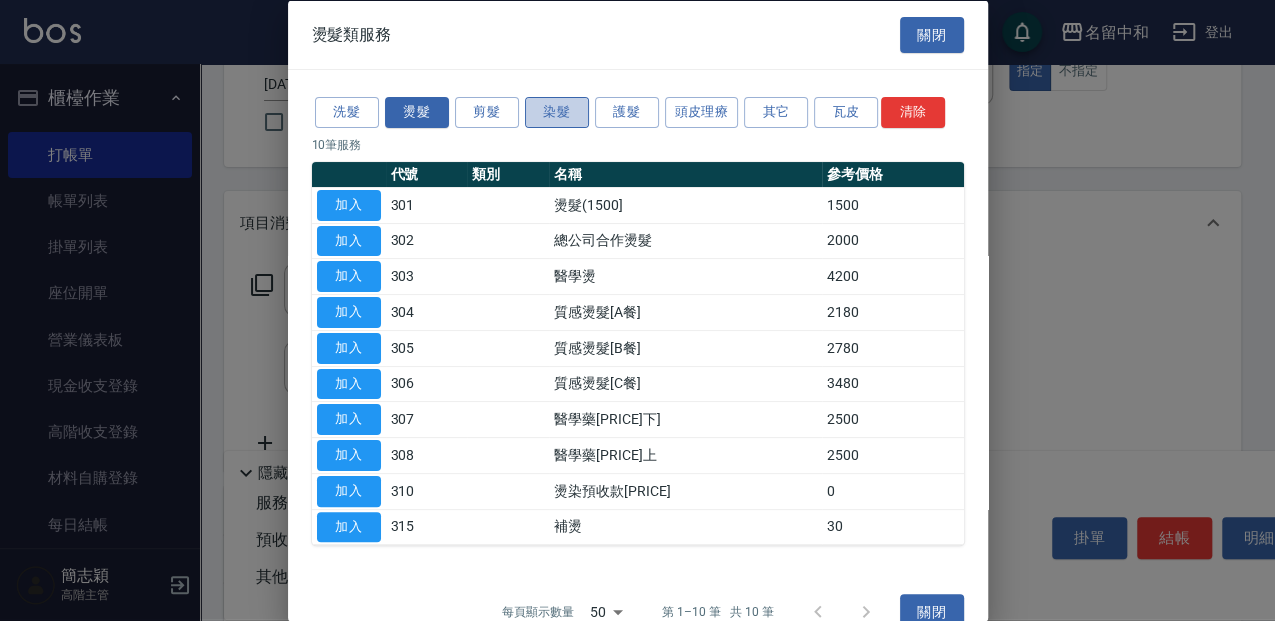click on "染髮" at bounding box center (557, 112) 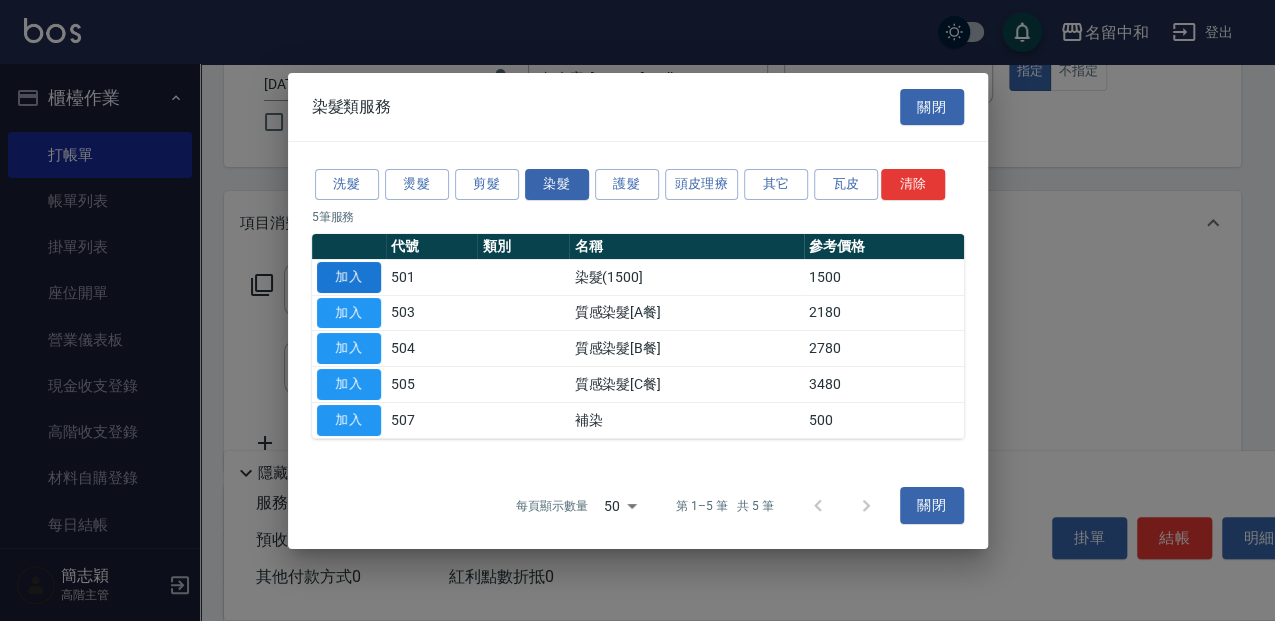 click on "加入" at bounding box center (349, 277) 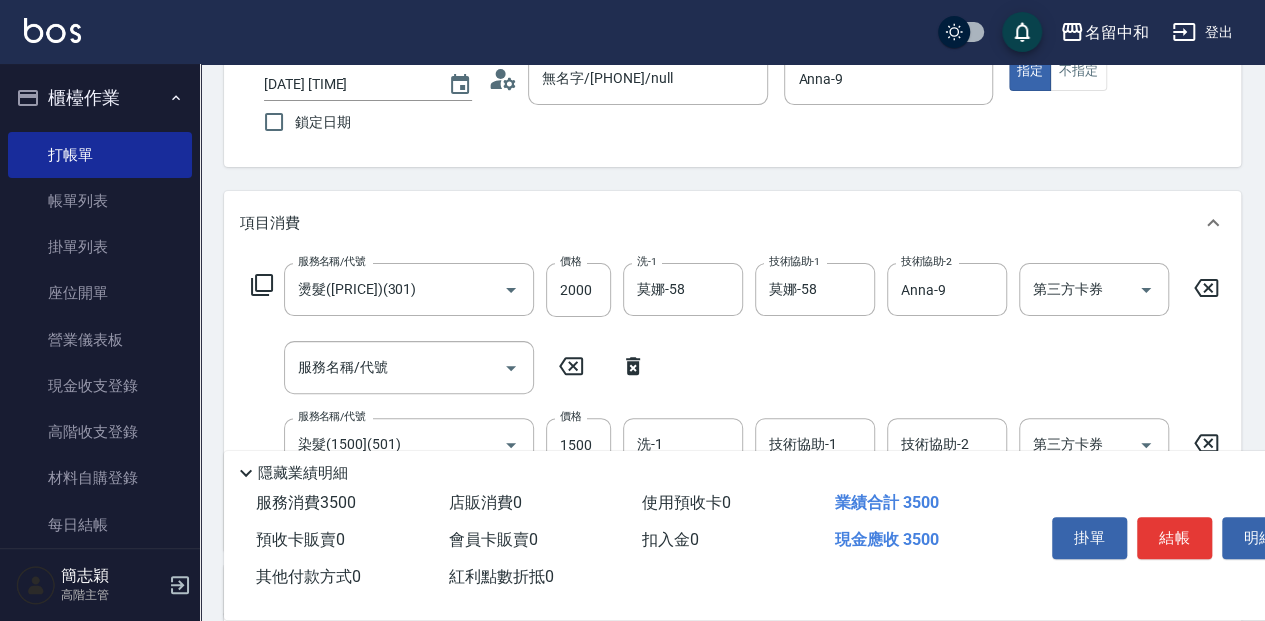 scroll, scrollTop: 200, scrollLeft: 0, axis: vertical 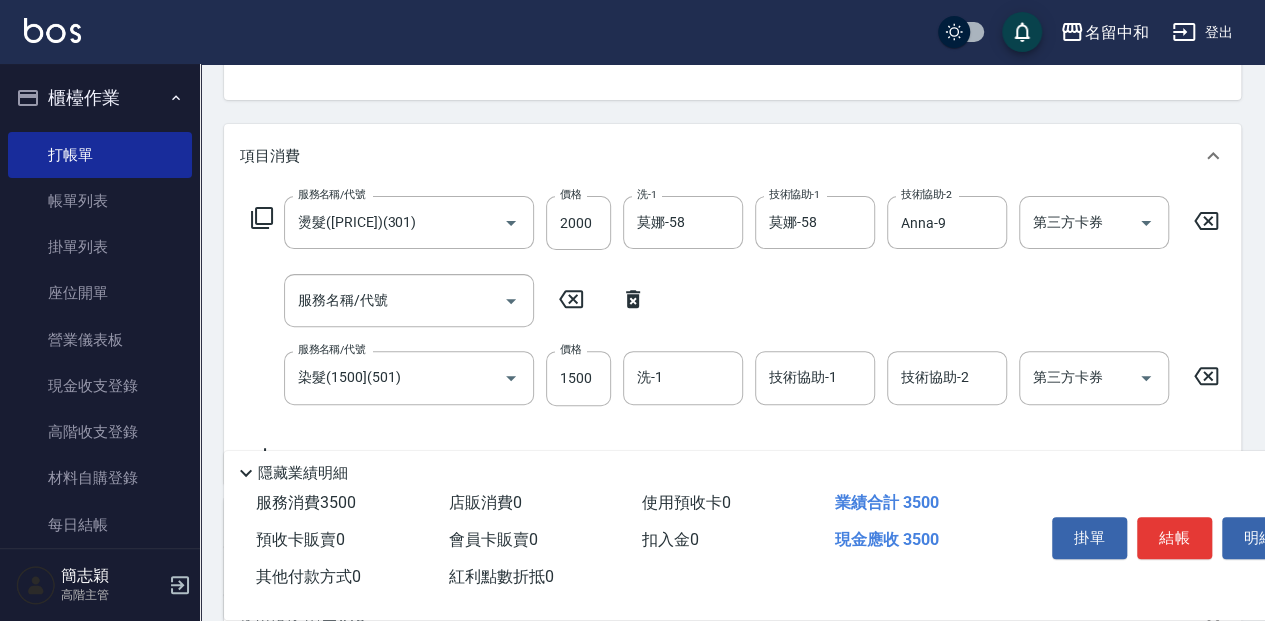 click 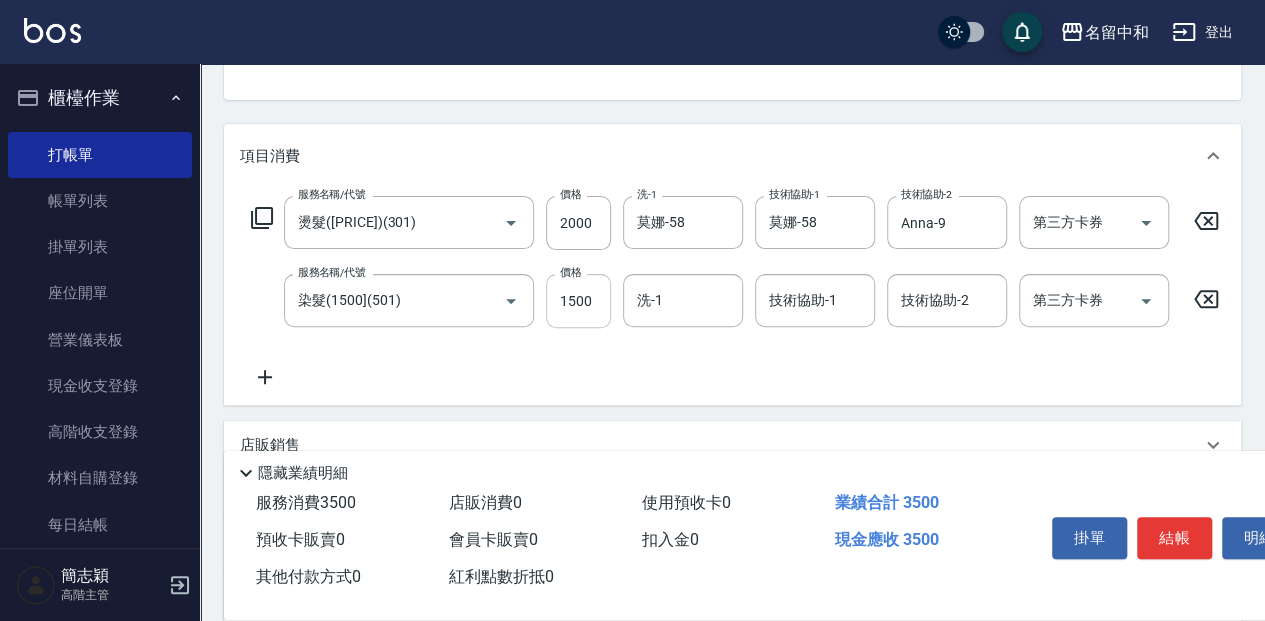 click on "1500" at bounding box center (578, 301) 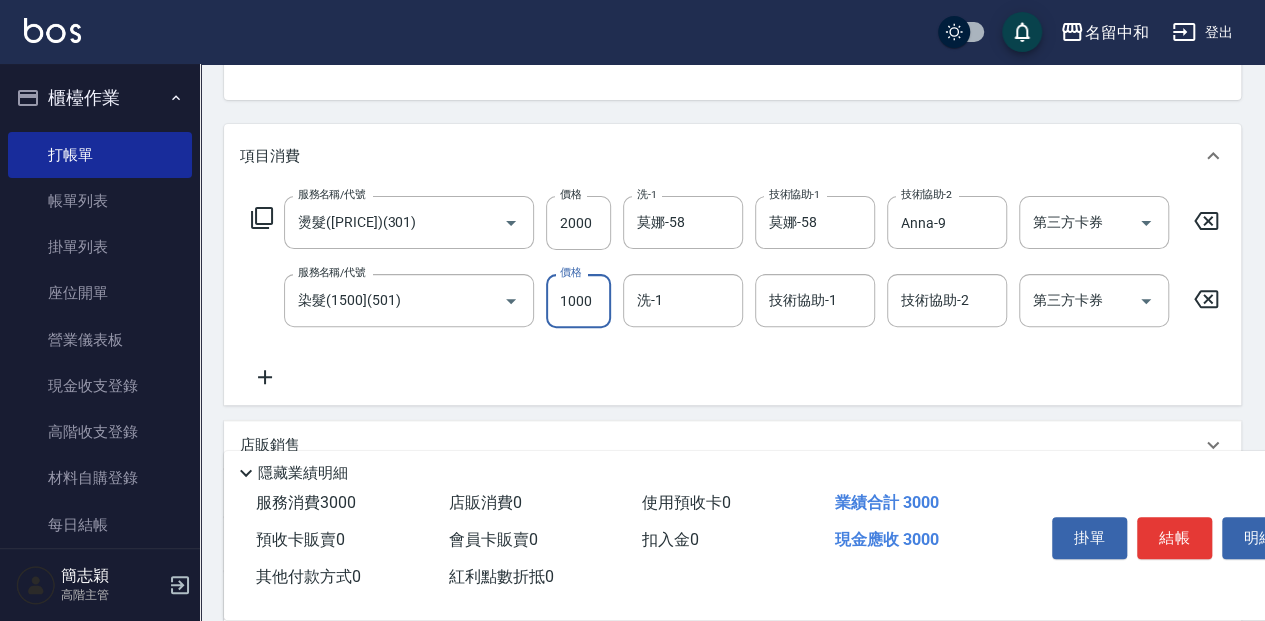 type on "1000" 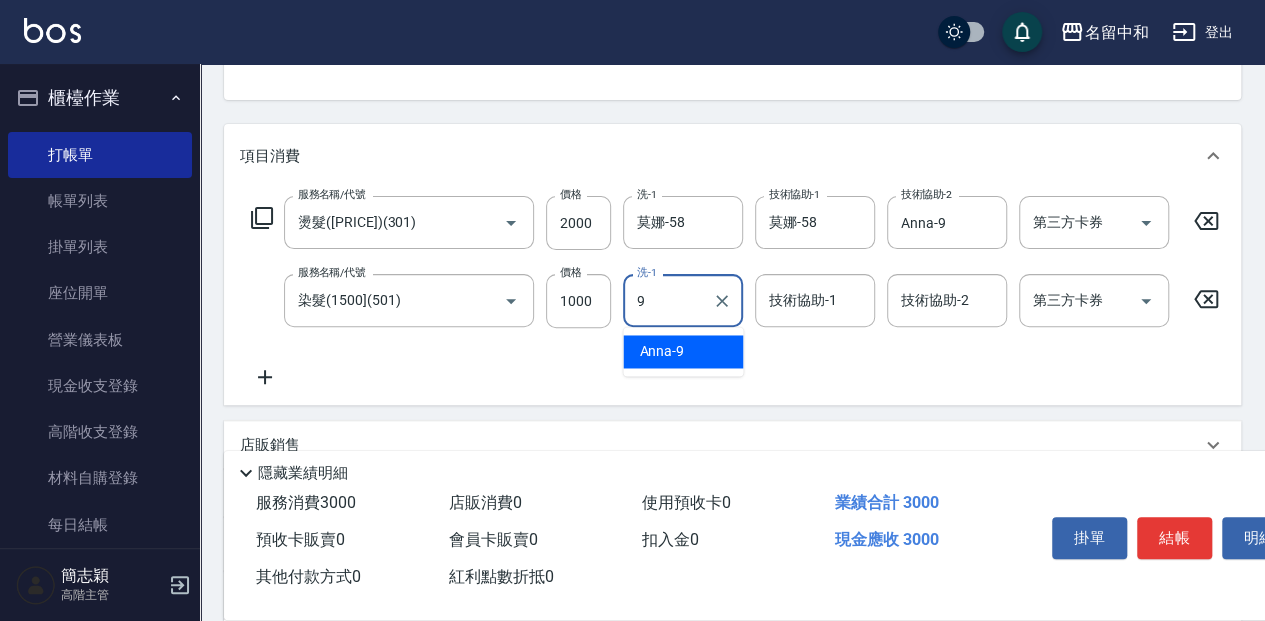type on "Anna-9" 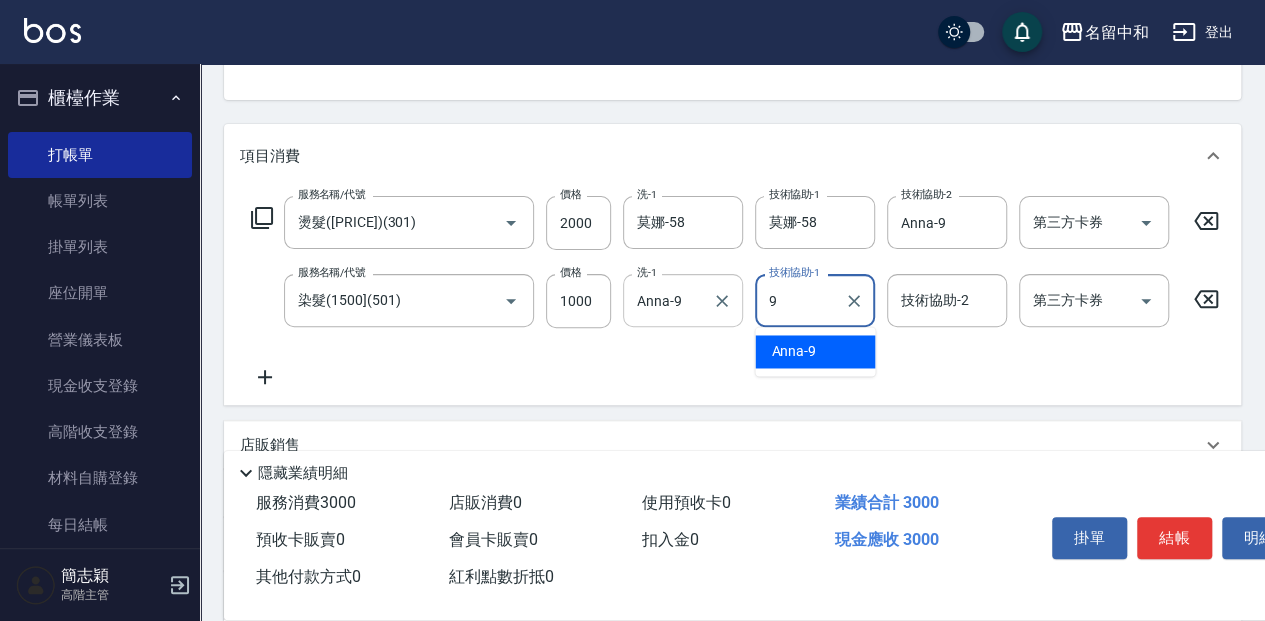 type on "Anna-9" 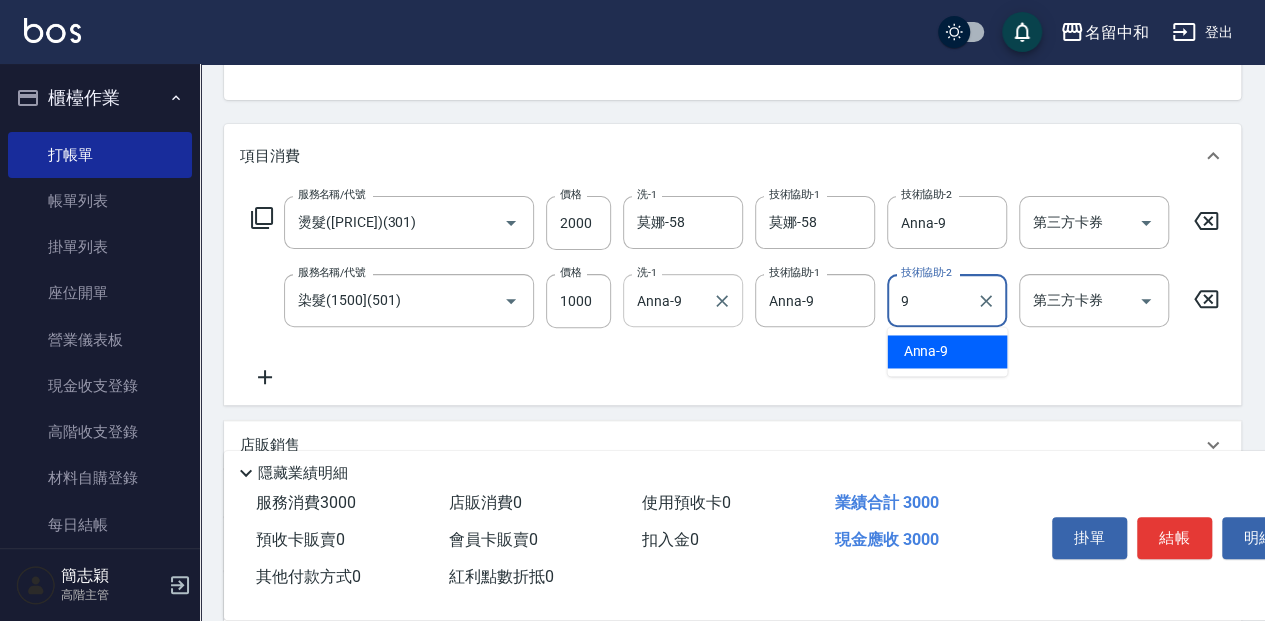 type on "Anna-9" 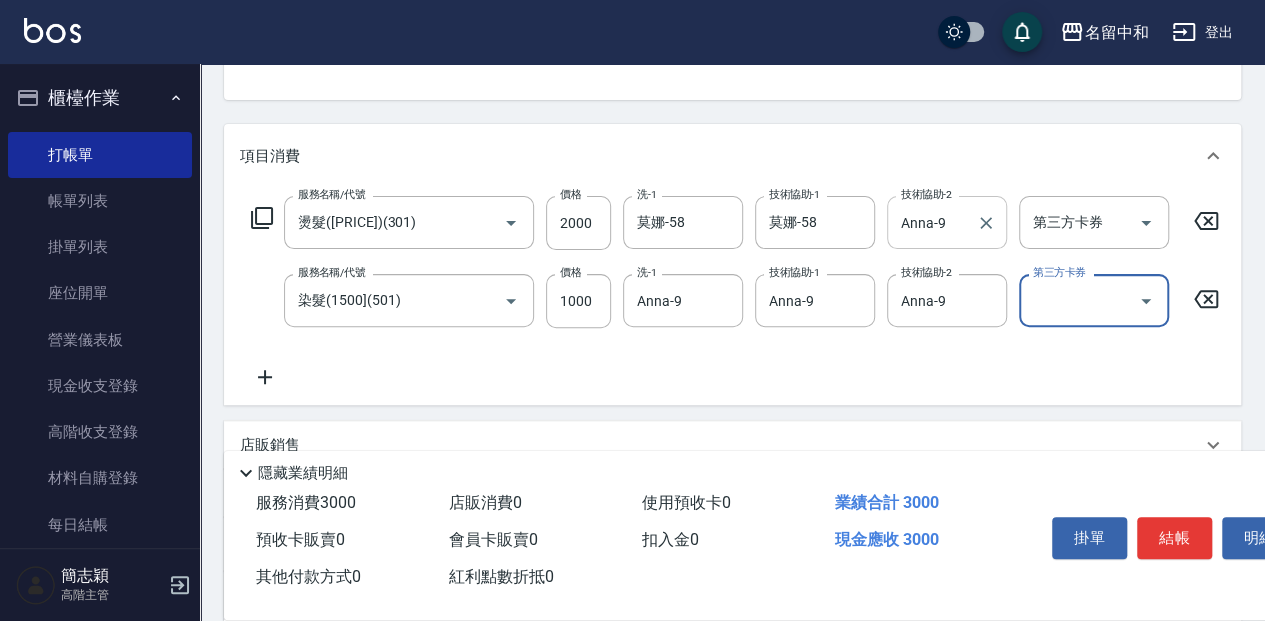 click on "Anna-9" at bounding box center [932, 222] 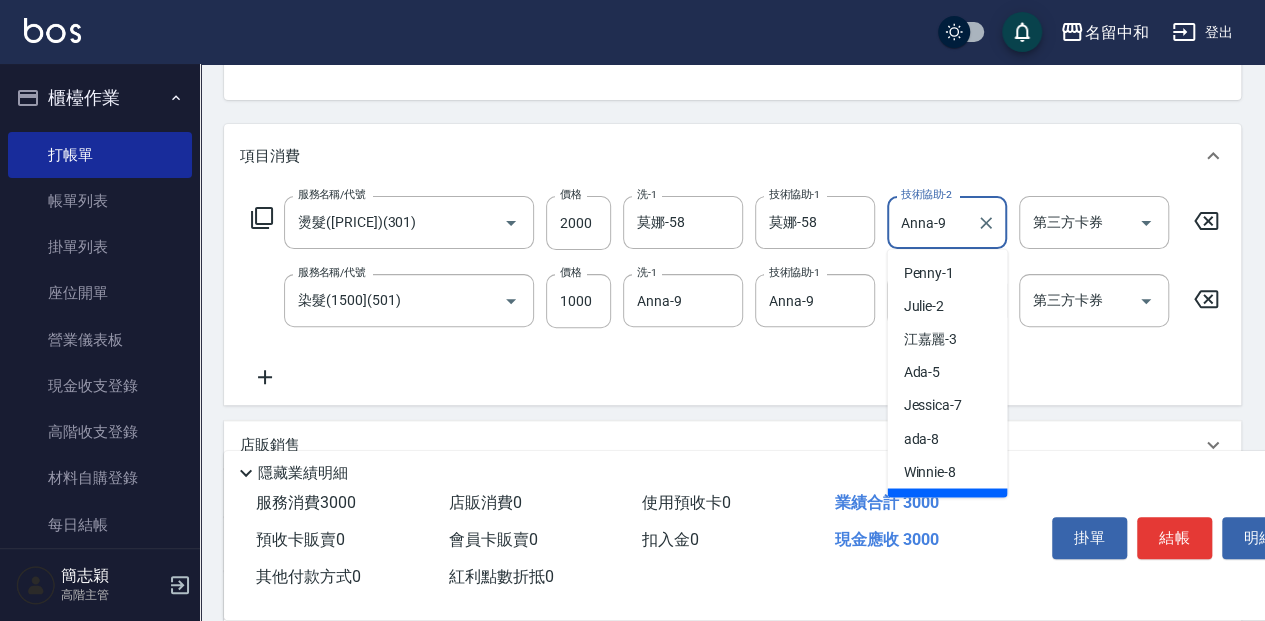 scroll, scrollTop: 23, scrollLeft: 0, axis: vertical 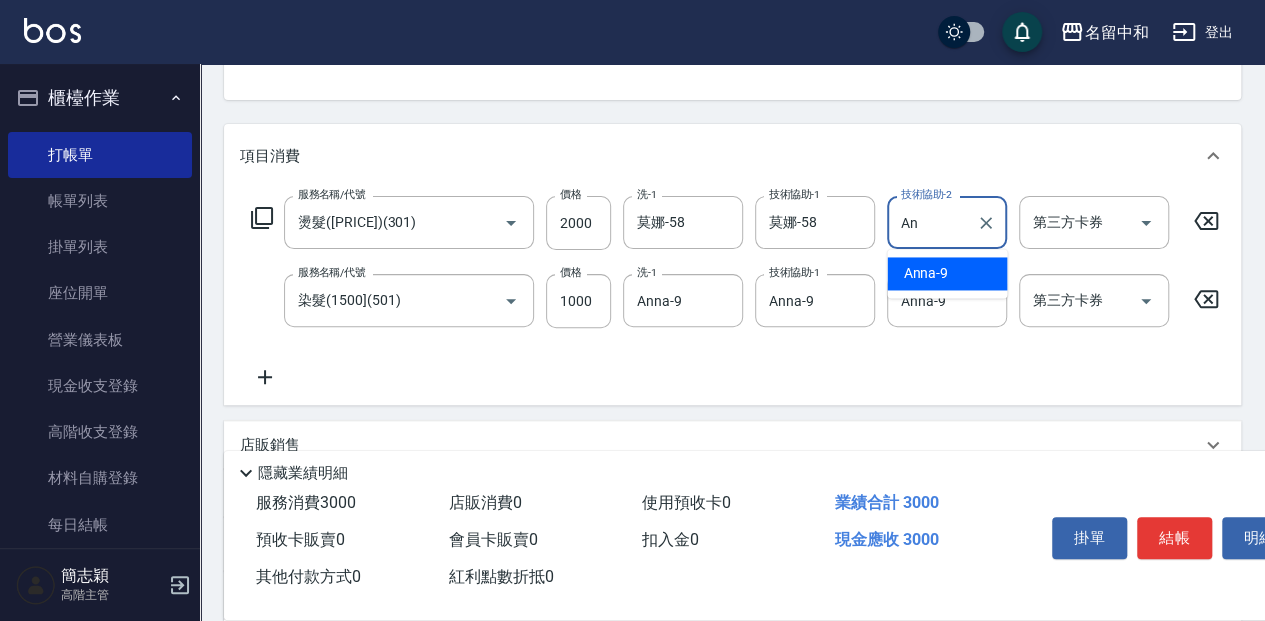 type on "A" 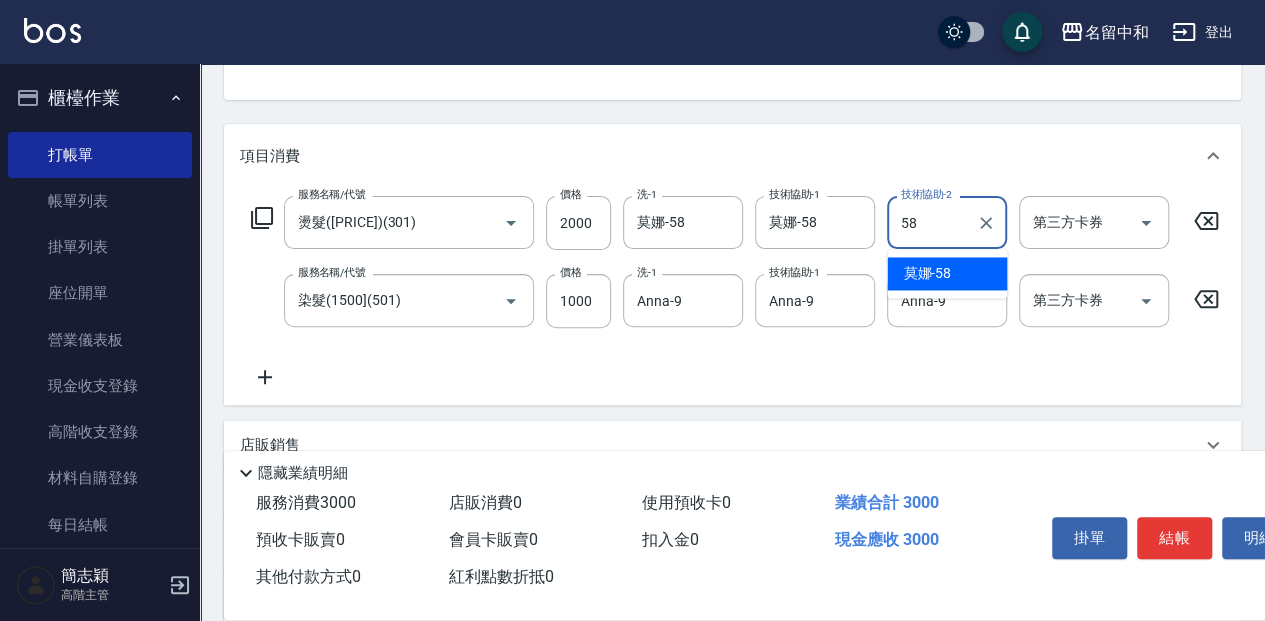 type on "莫娜-58" 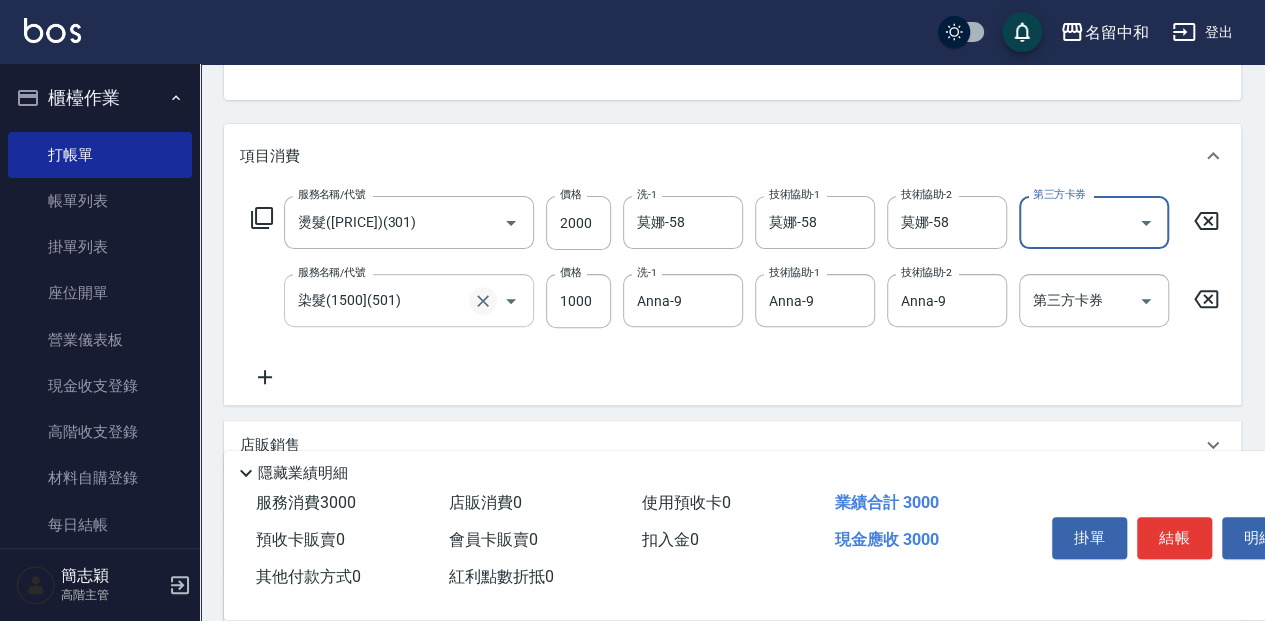 click 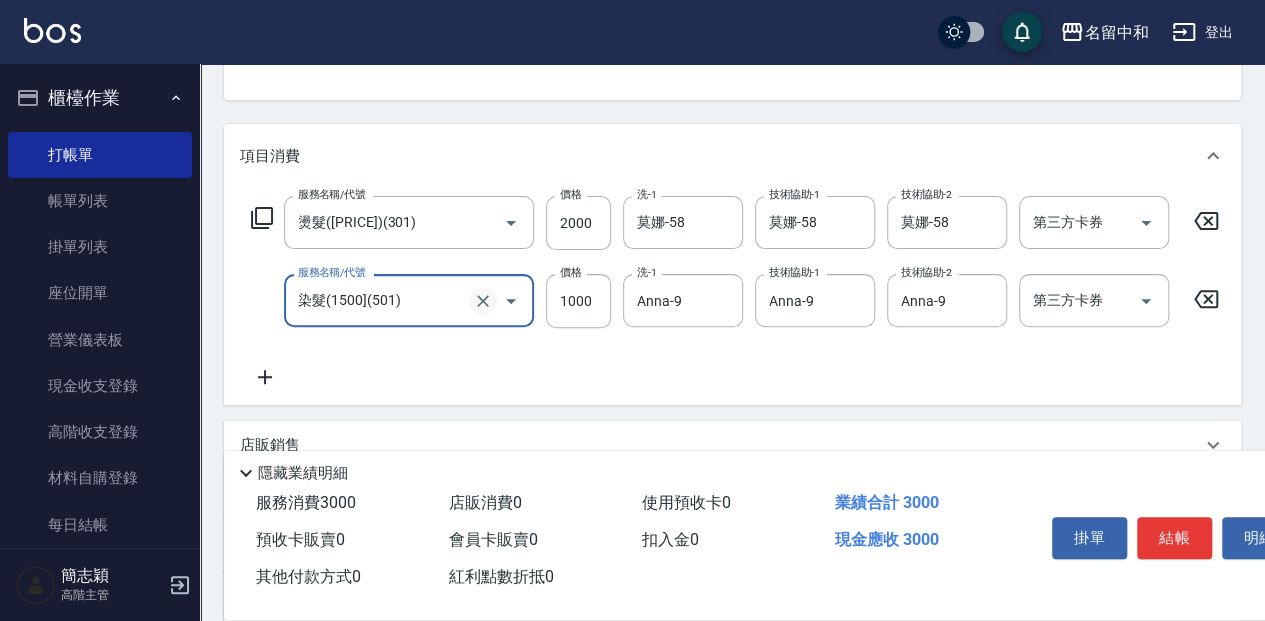 click 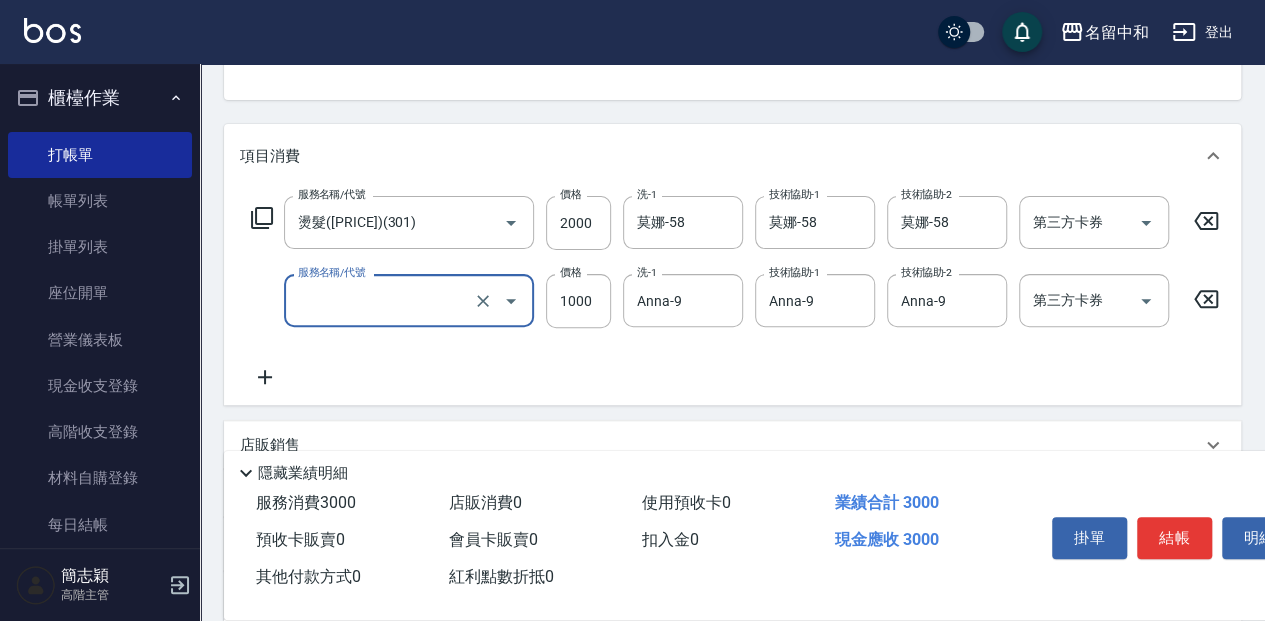 type on "染髮(1500](501)" 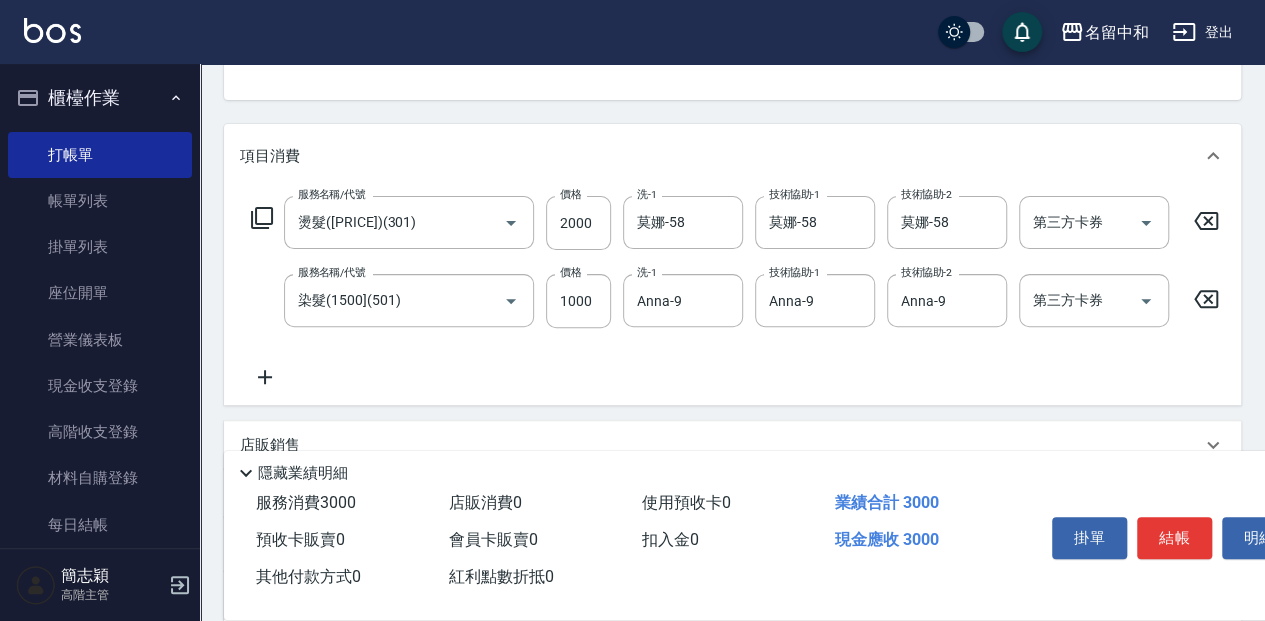 click 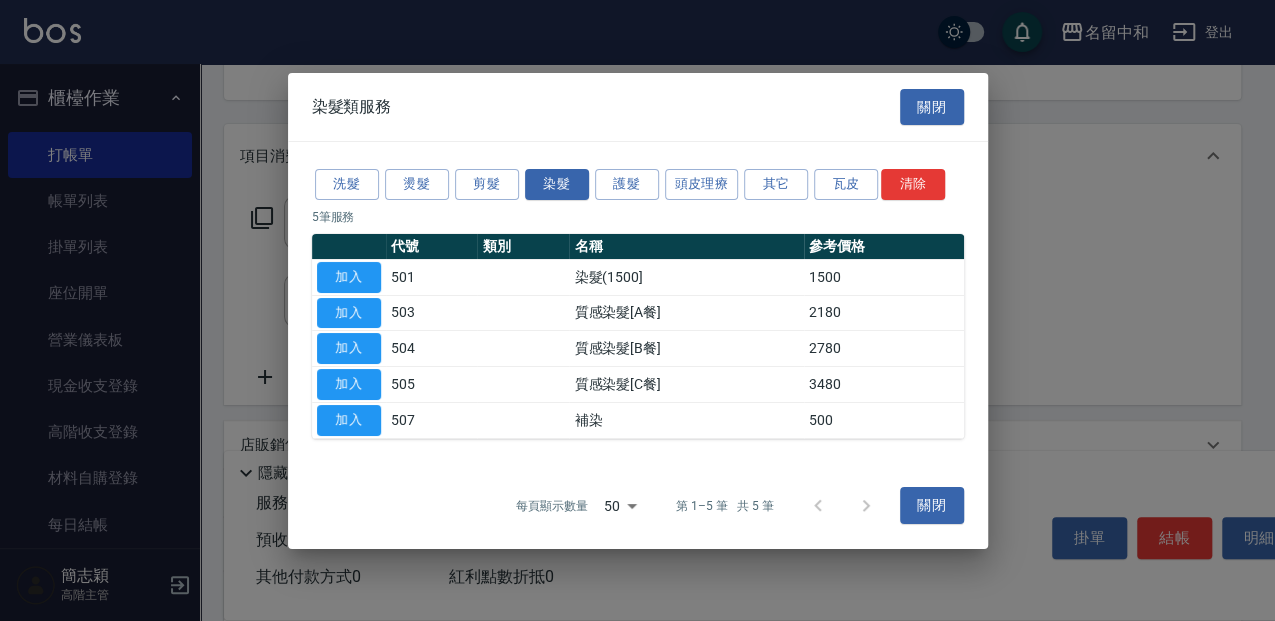 drag, startPoint x: 948, startPoint y: 508, endPoint x: 949, endPoint y: 495, distance: 13.038404 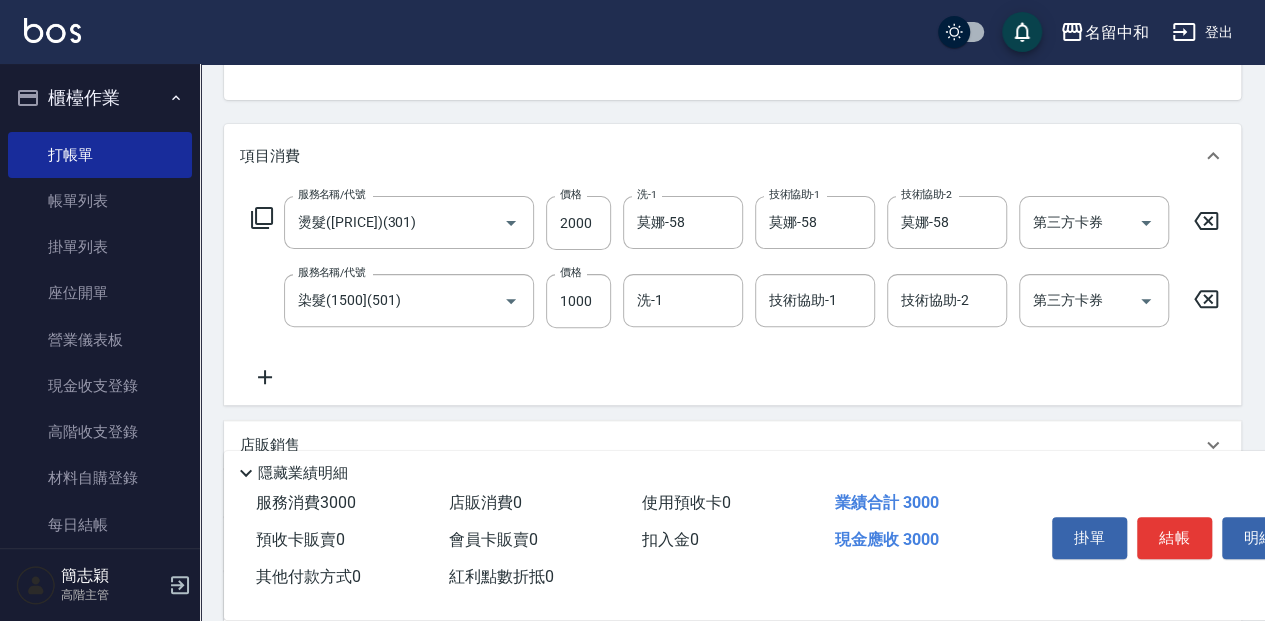 click 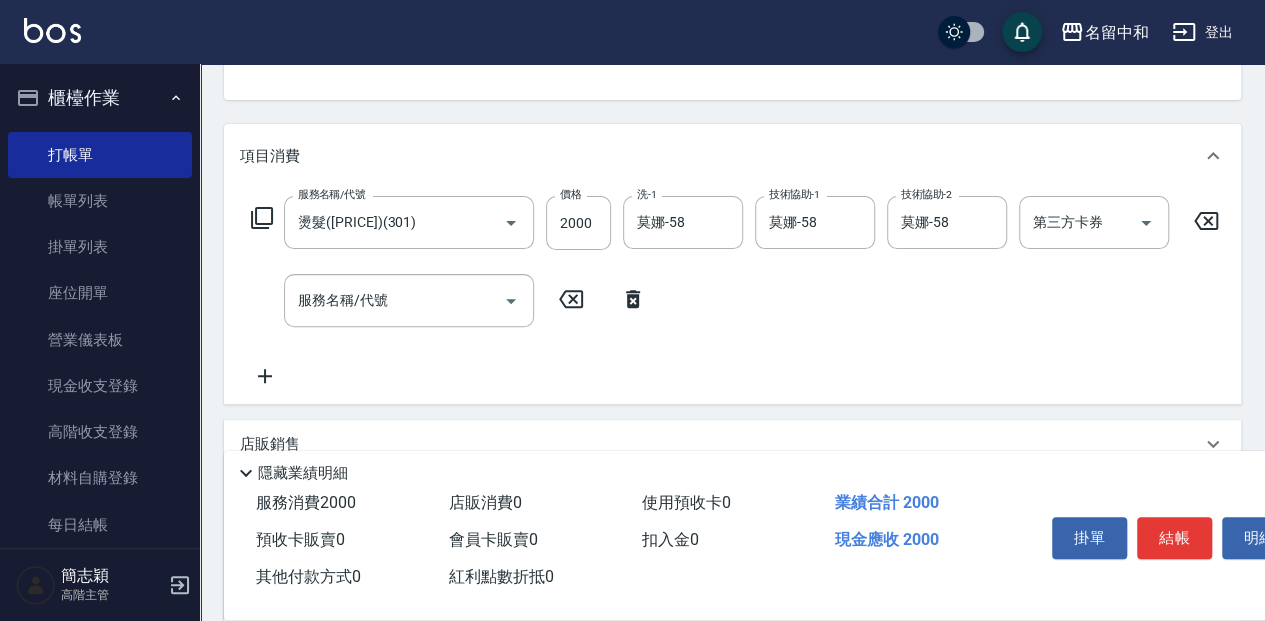click 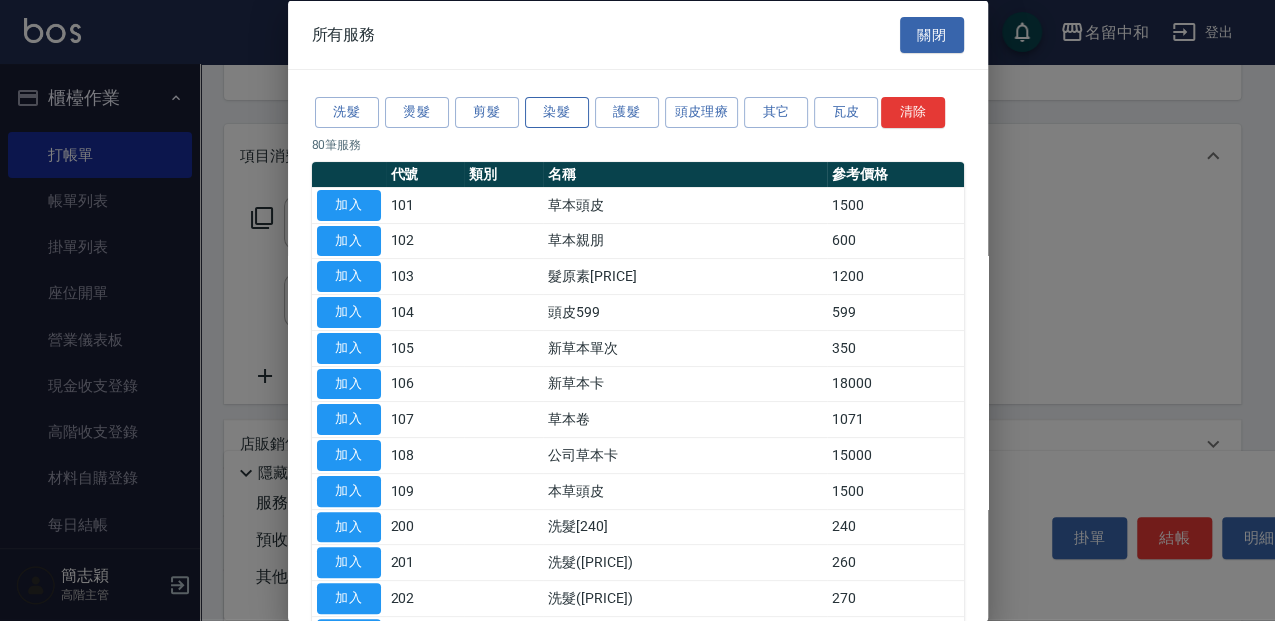 click on "染髮" at bounding box center [557, 112] 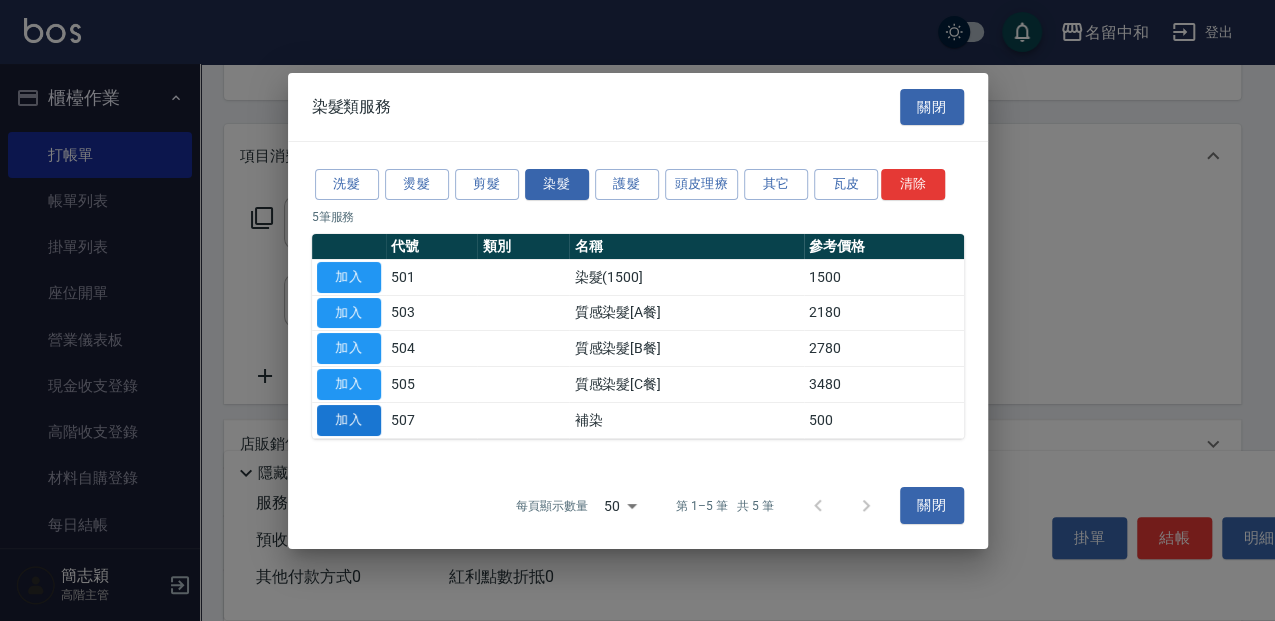 click on "加入" at bounding box center (349, 420) 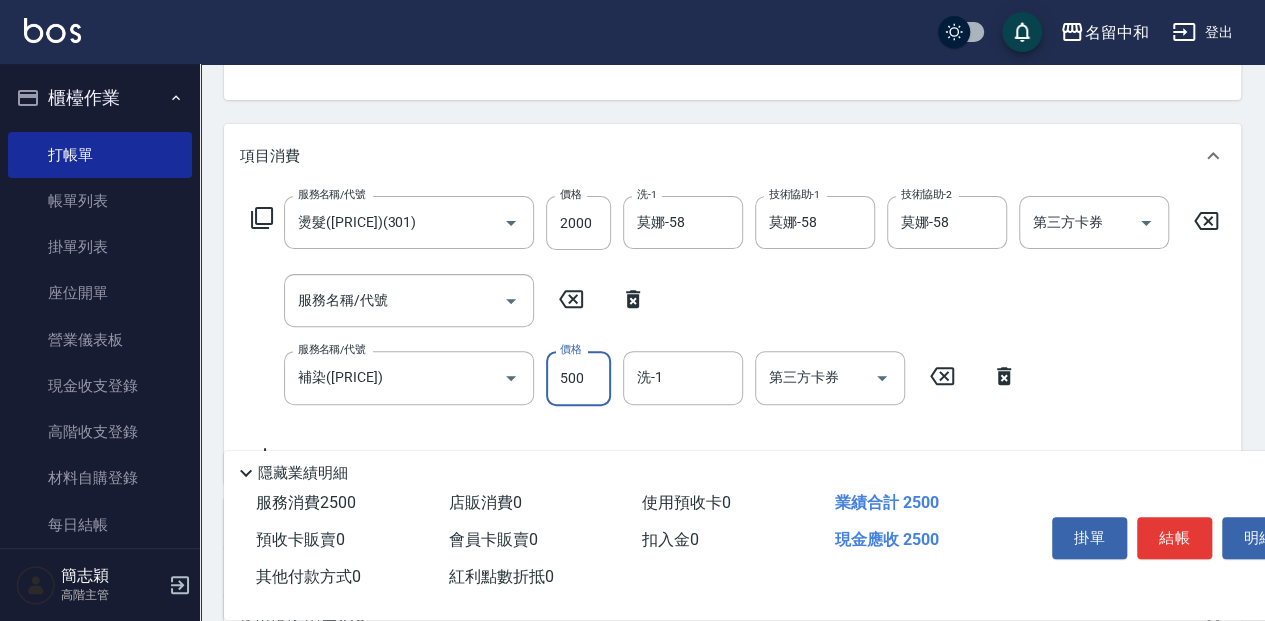 click on "500" at bounding box center (578, 378) 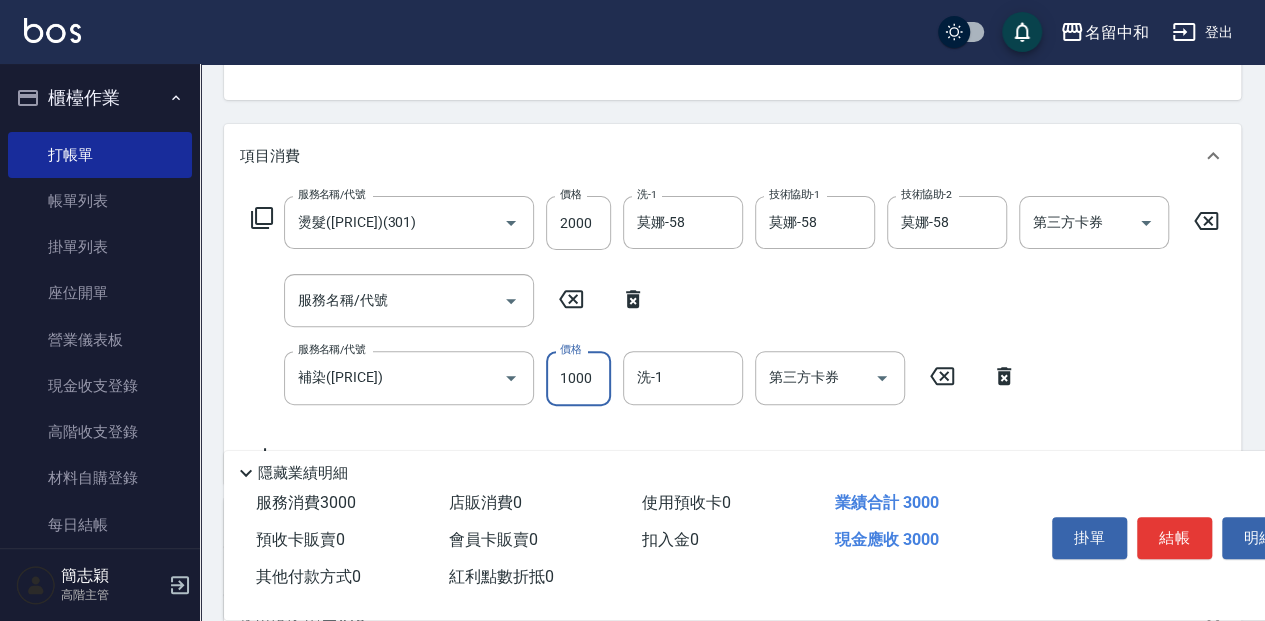type on "1000" 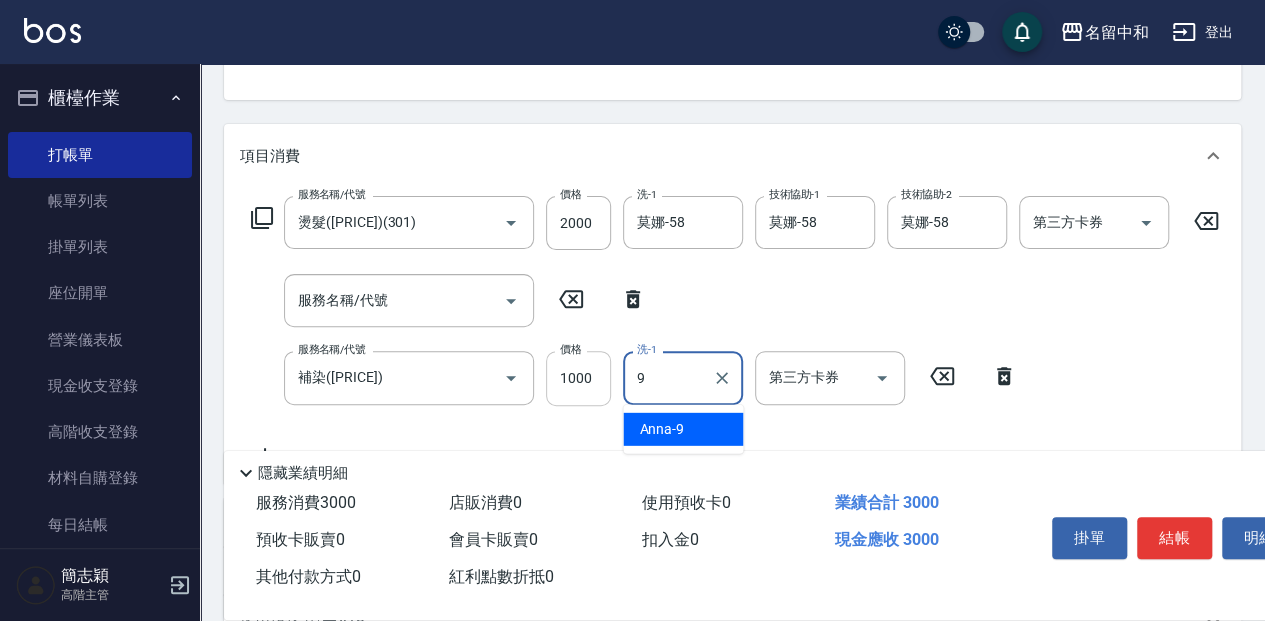 type on "Anna-9" 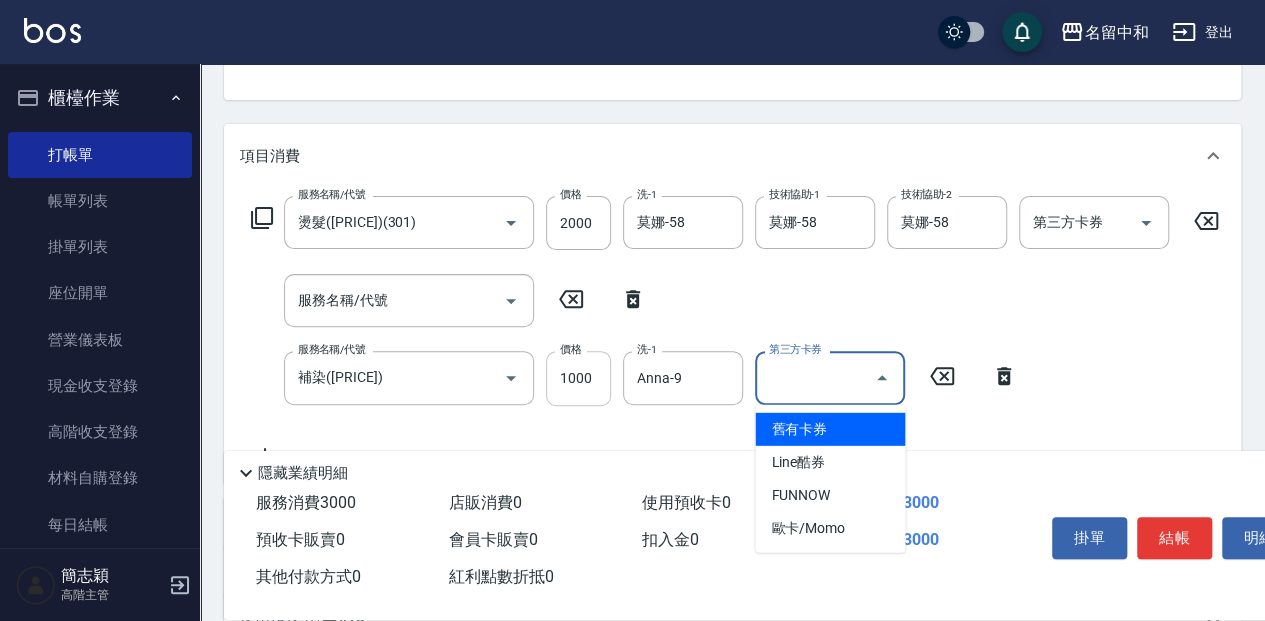 type on "舊有卡券" 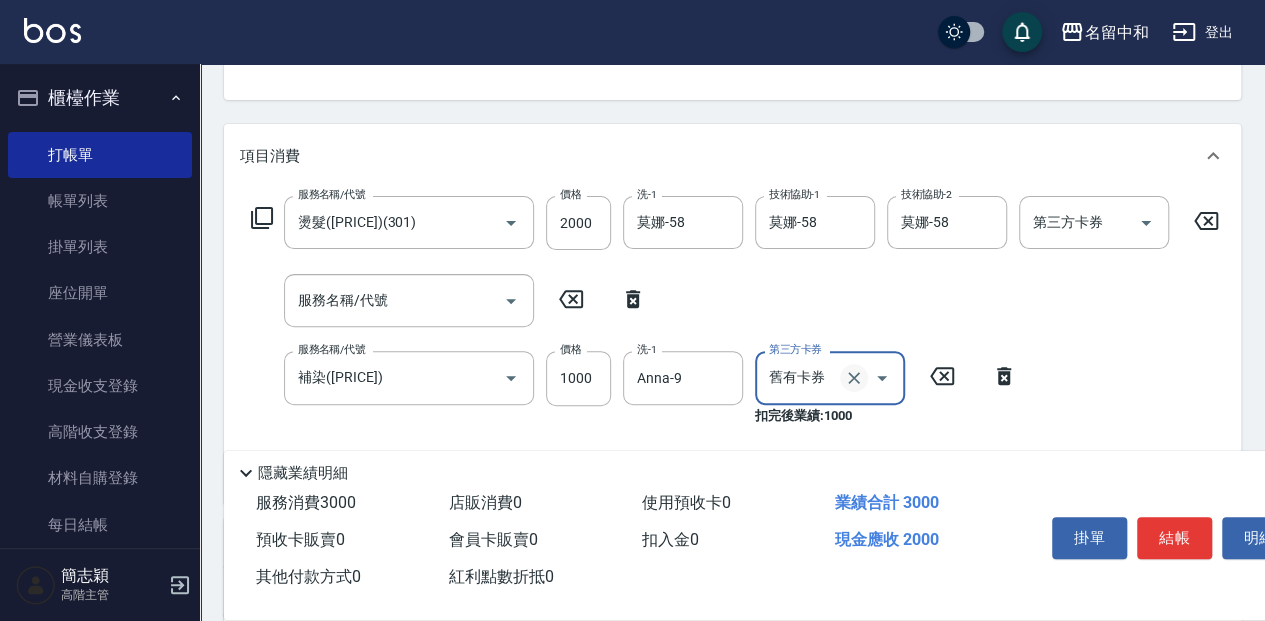 click 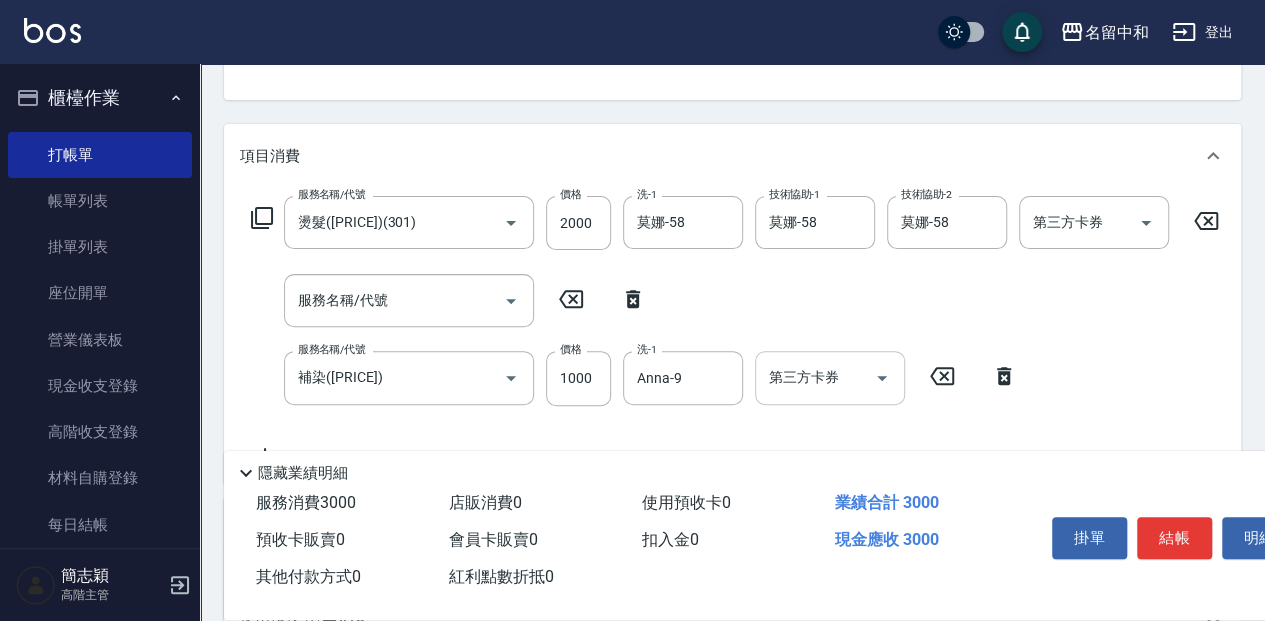 click on "服務名稱/代號 燙髮([PRICE])(301) 服務名稱/代號 服務名稱/代號 價格 2000 價格 洗-1 莫娜-58 洗-1 技術協助-1 莫娜-58 技術協助-1 技術協助-2 莫娜-58 技術協助-2 第三方卡券 第三方卡券 服務名稱/代號 服務名稱/代號 服務名稱/代號 補染([PRICE]) 服務名稱/代號 價格 1000 價格 洗-1 Anna-9 洗-1 第三方卡券 第三方卡券" at bounding box center [735, 331] 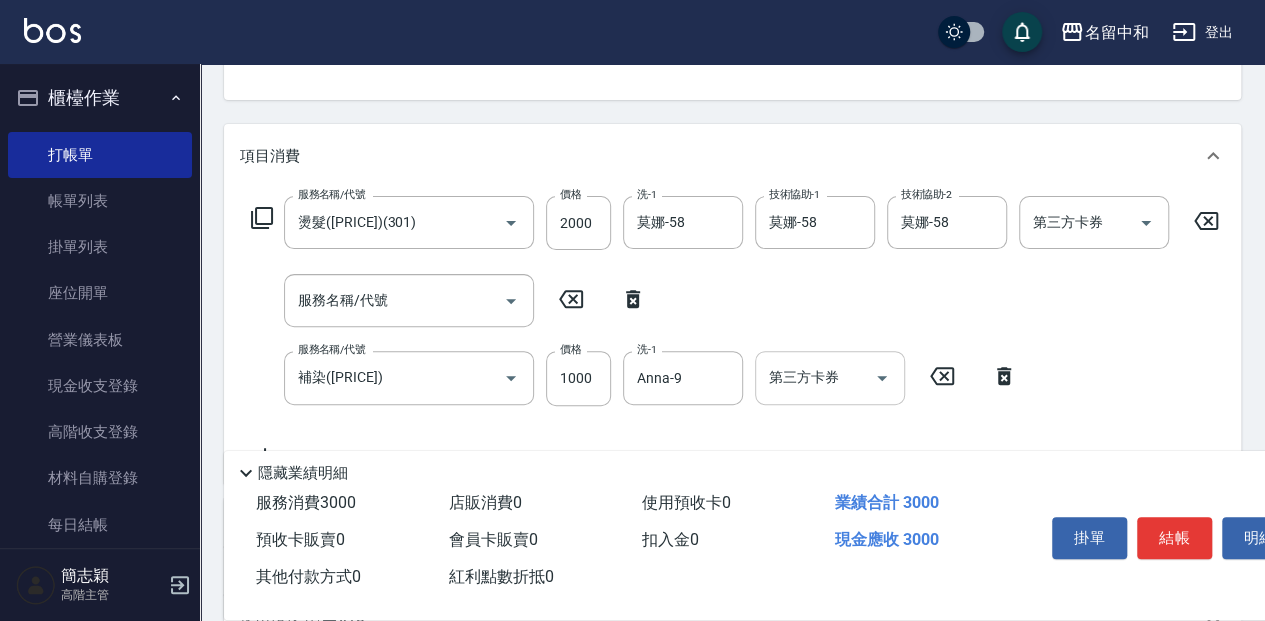 click 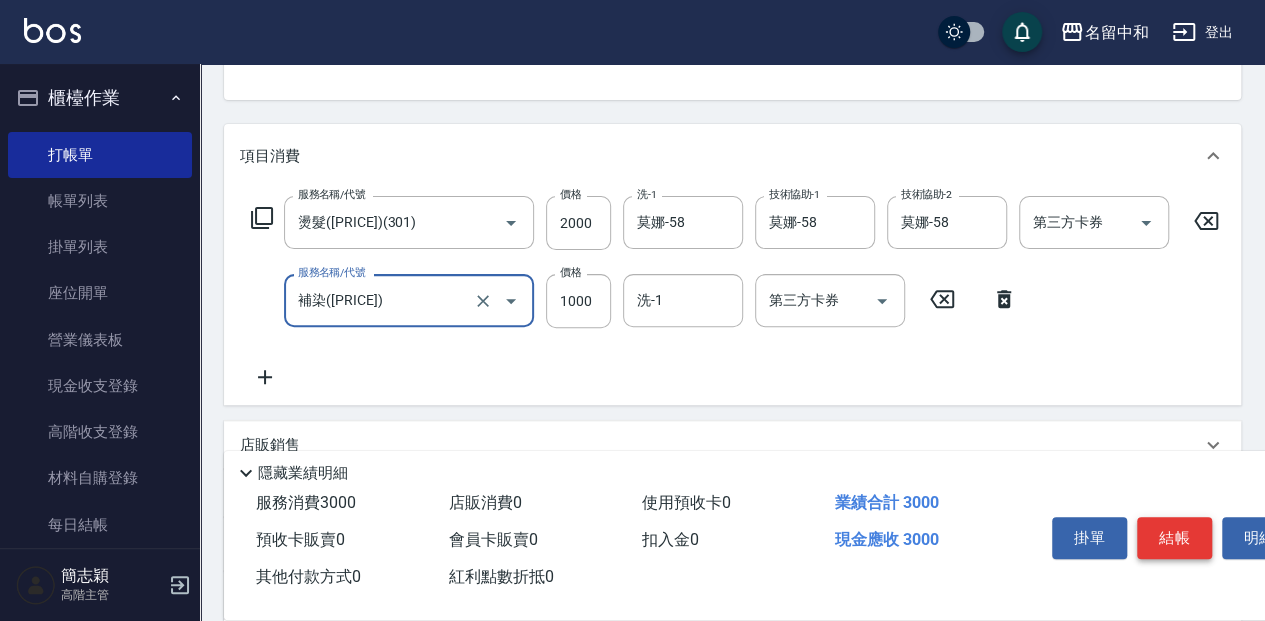 click on "結帳" at bounding box center [1174, 538] 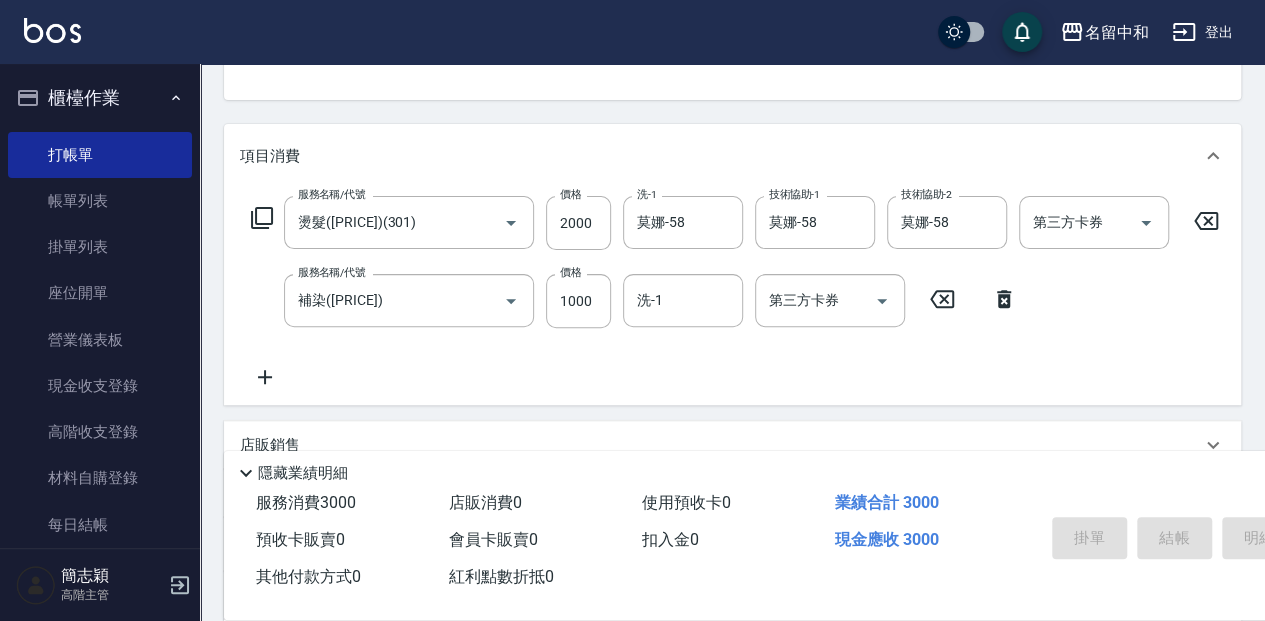 type on "[DATE] [TIME]" 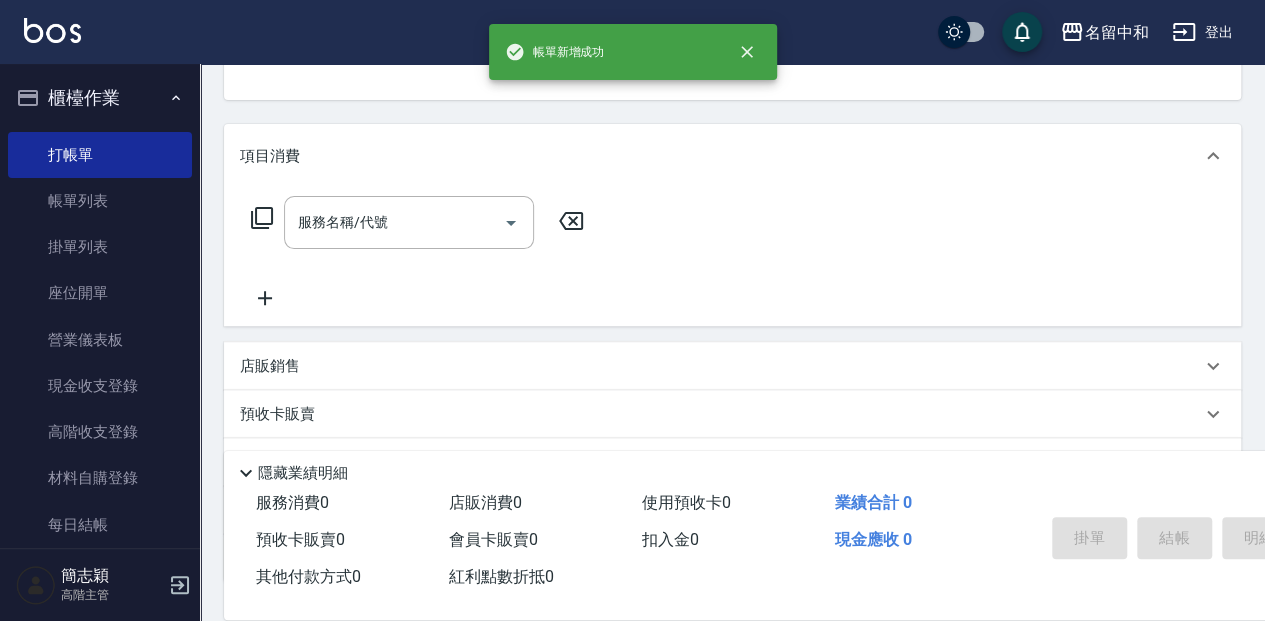 scroll, scrollTop: 194, scrollLeft: 0, axis: vertical 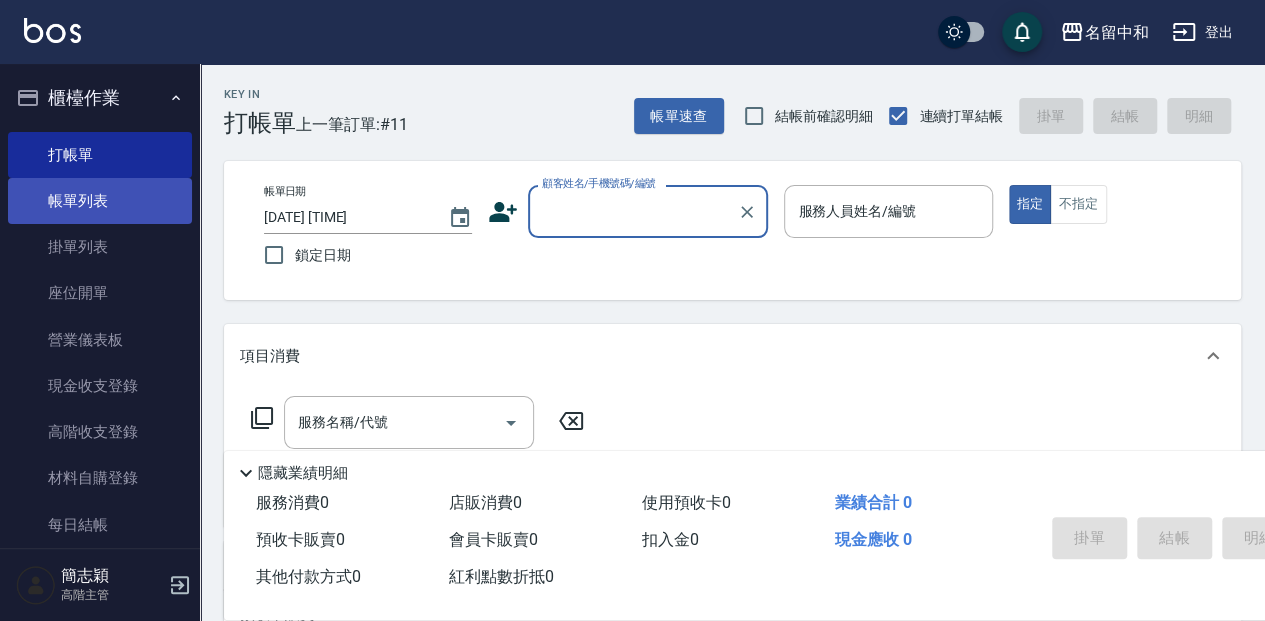 click on "帳單列表" at bounding box center (100, 201) 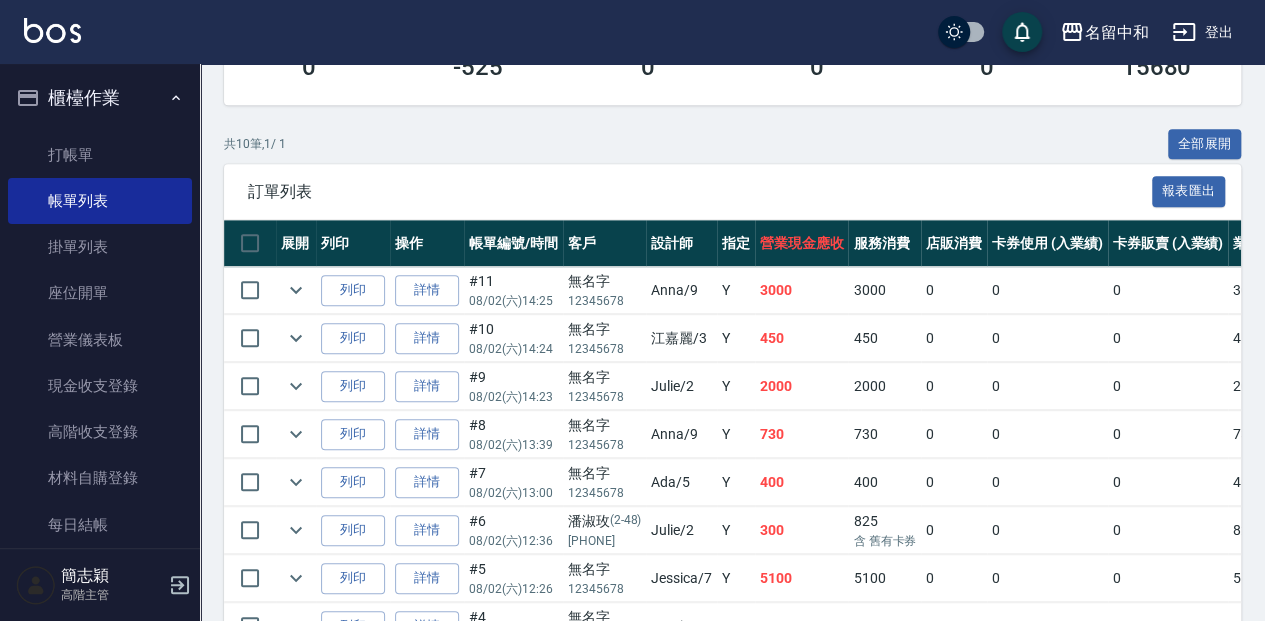 scroll, scrollTop: 400, scrollLeft: 0, axis: vertical 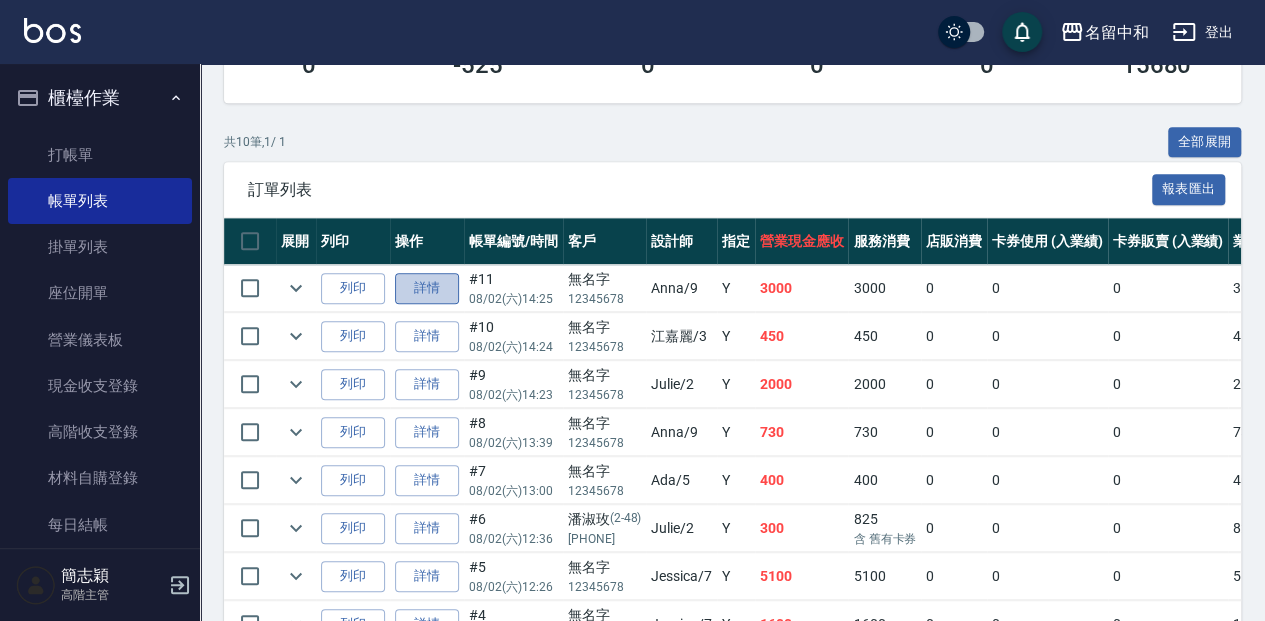click on "詳情" at bounding box center (427, 288) 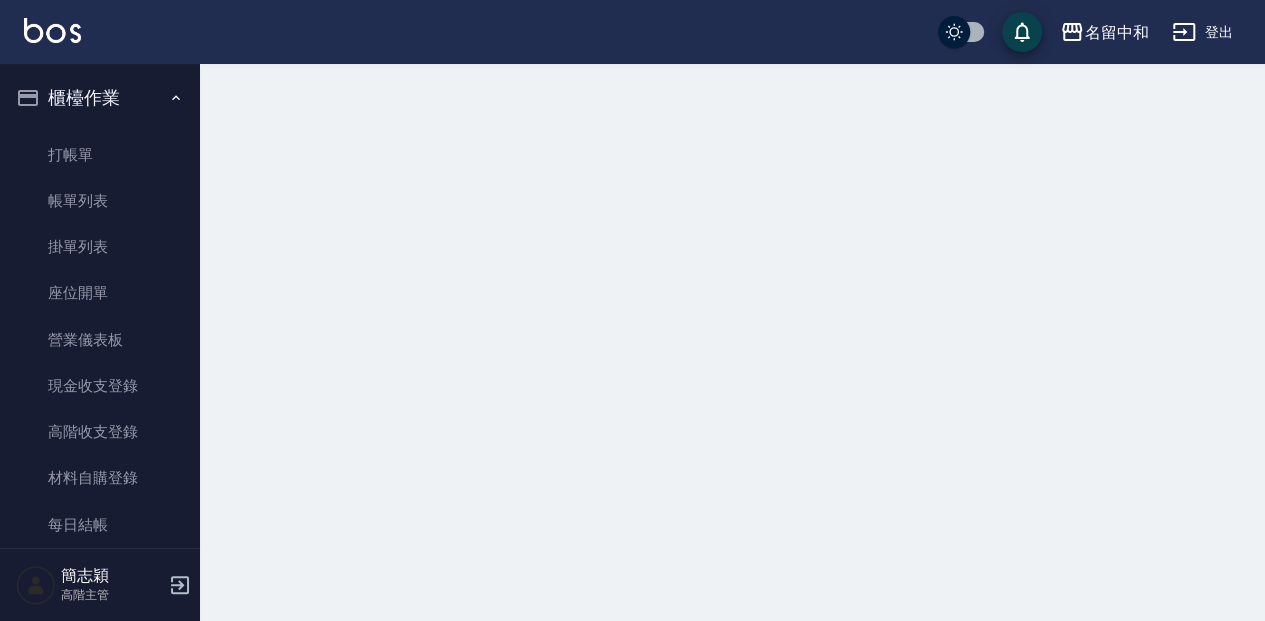 scroll, scrollTop: 0, scrollLeft: 0, axis: both 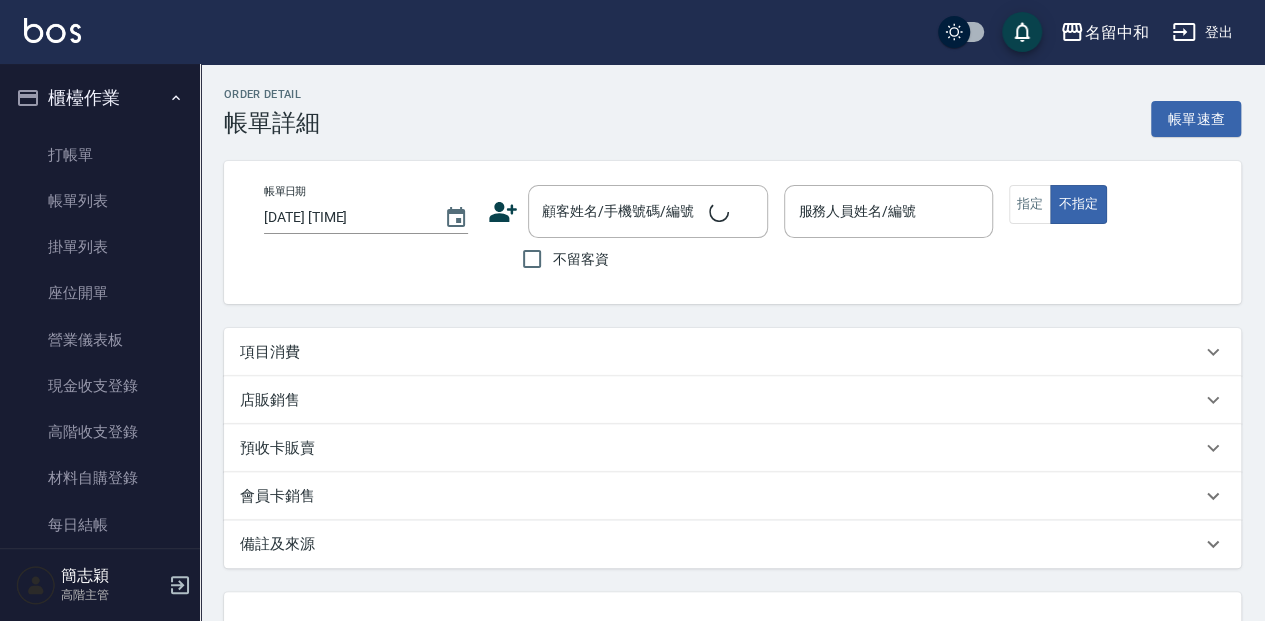 type on "[DATE] [TIME]" 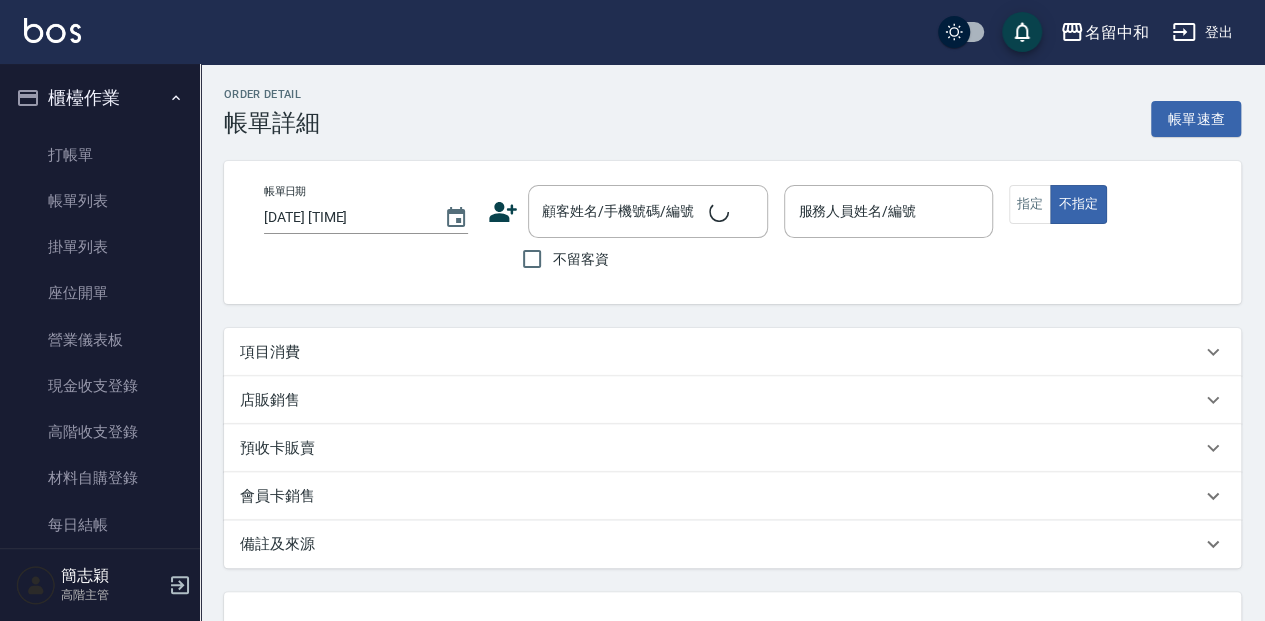 type on "Anna-9" 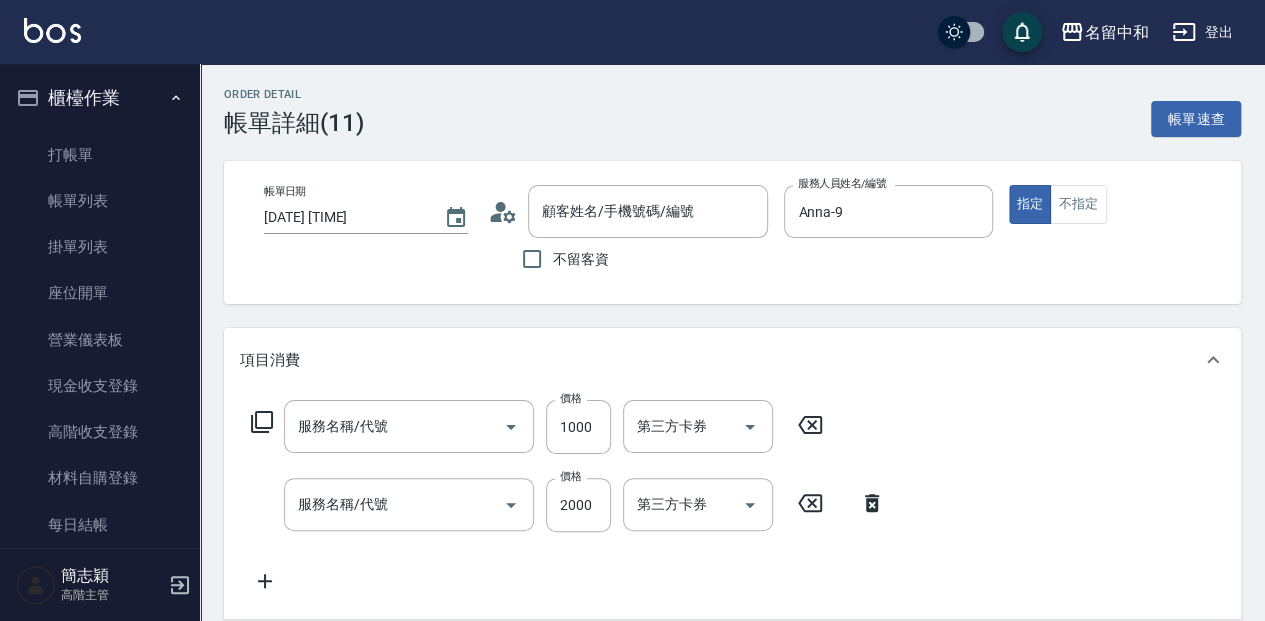 type on "無名字/[PHONE]/null" 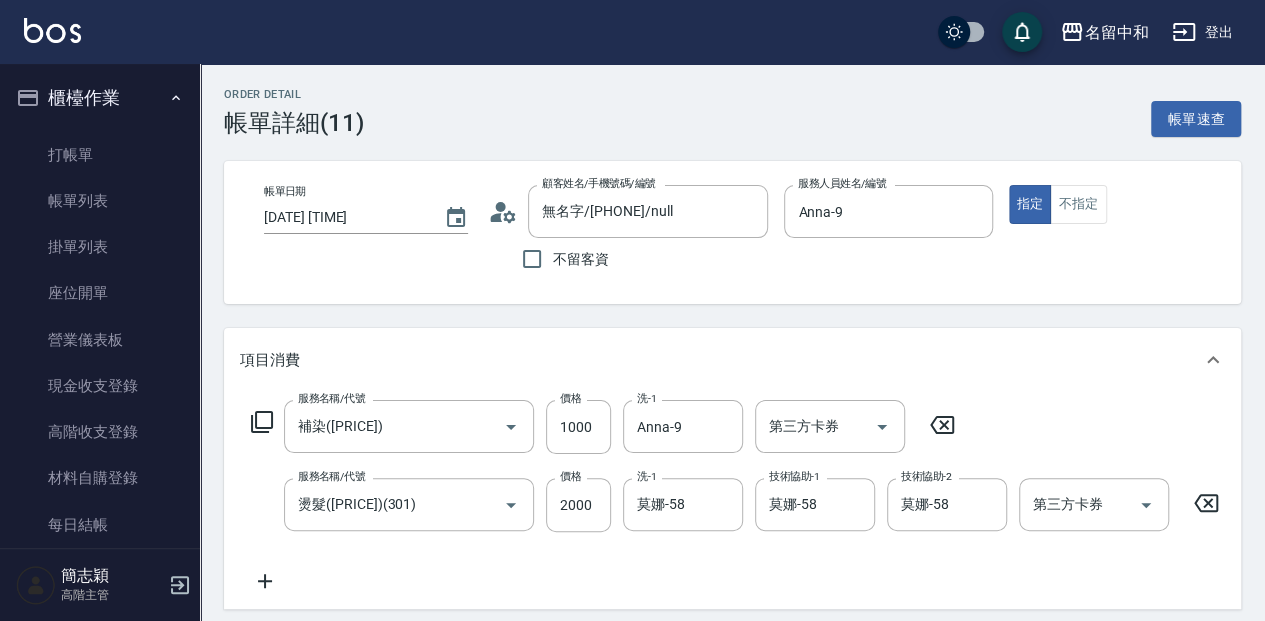 type on "補染([PRICE])" 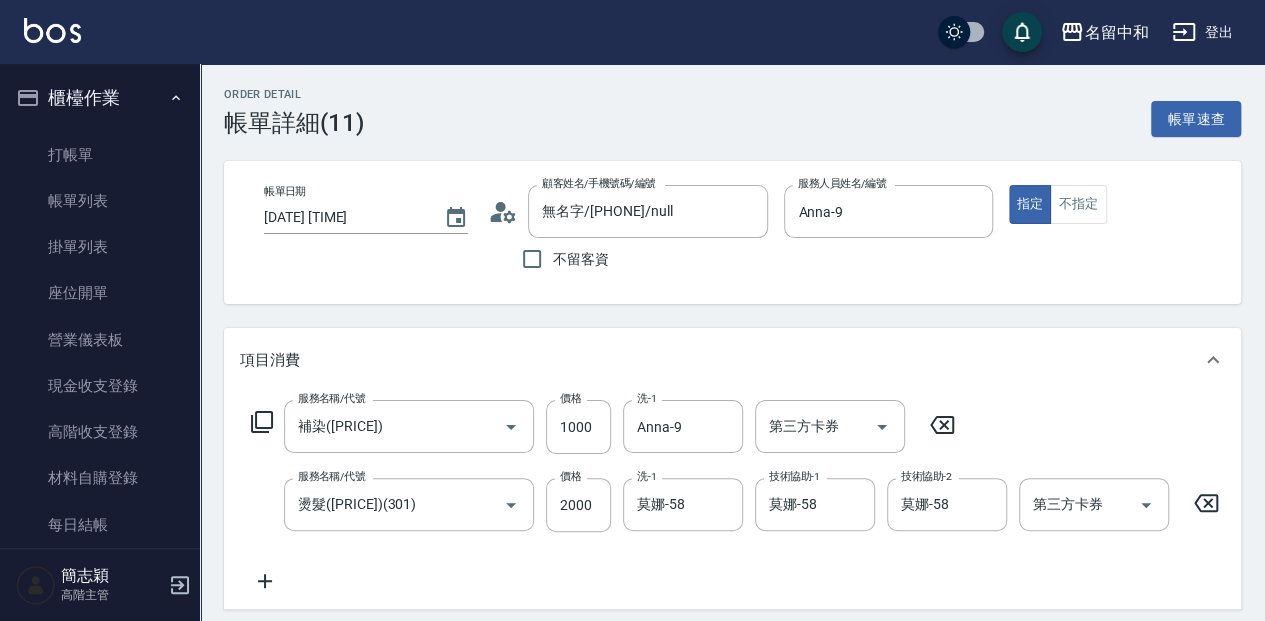 type on "燙髮([PRICE])(301)" 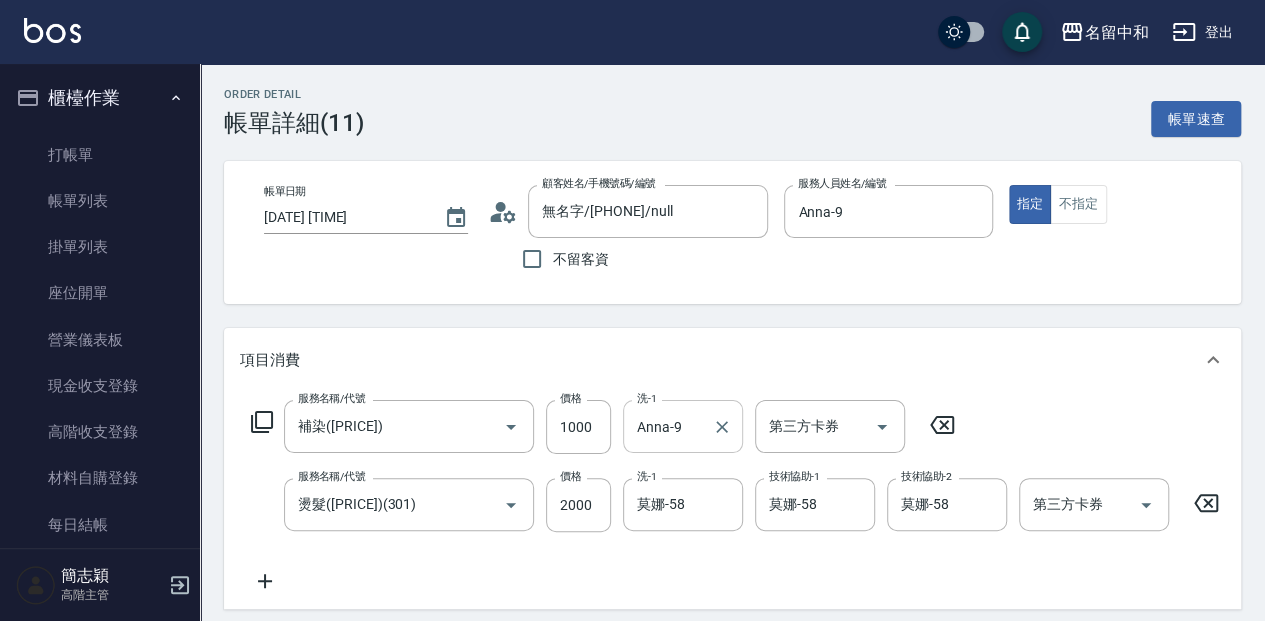 click on "Anna-9" at bounding box center (668, 426) 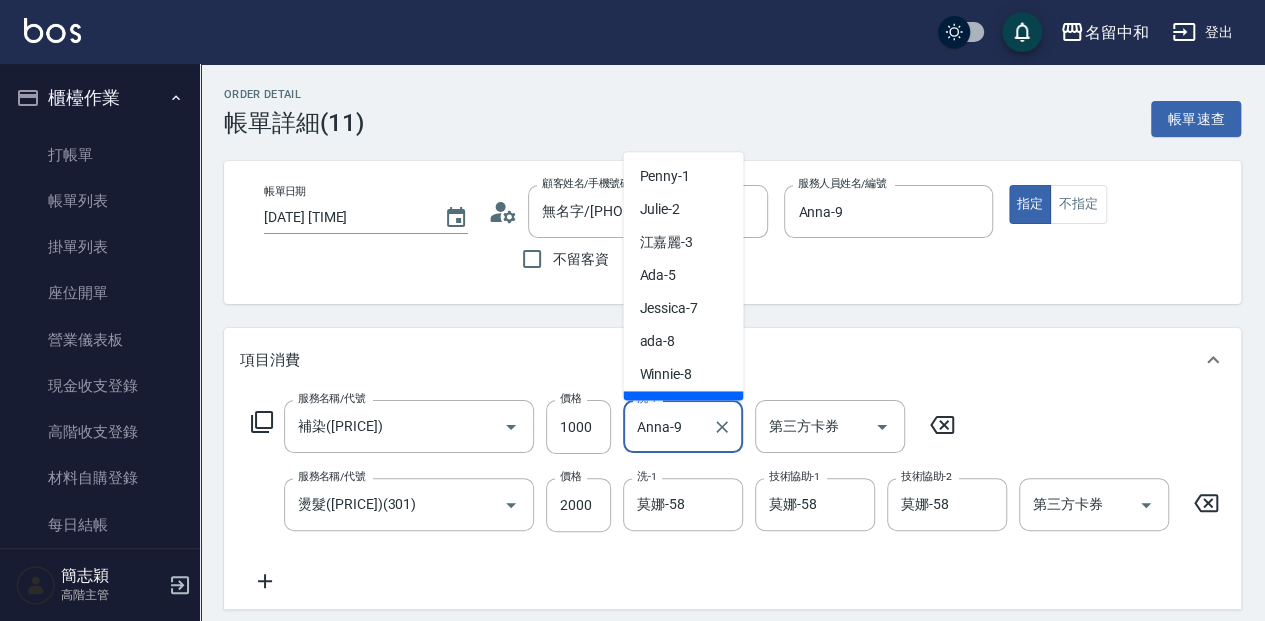 scroll, scrollTop: 23, scrollLeft: 0, axis: vertical 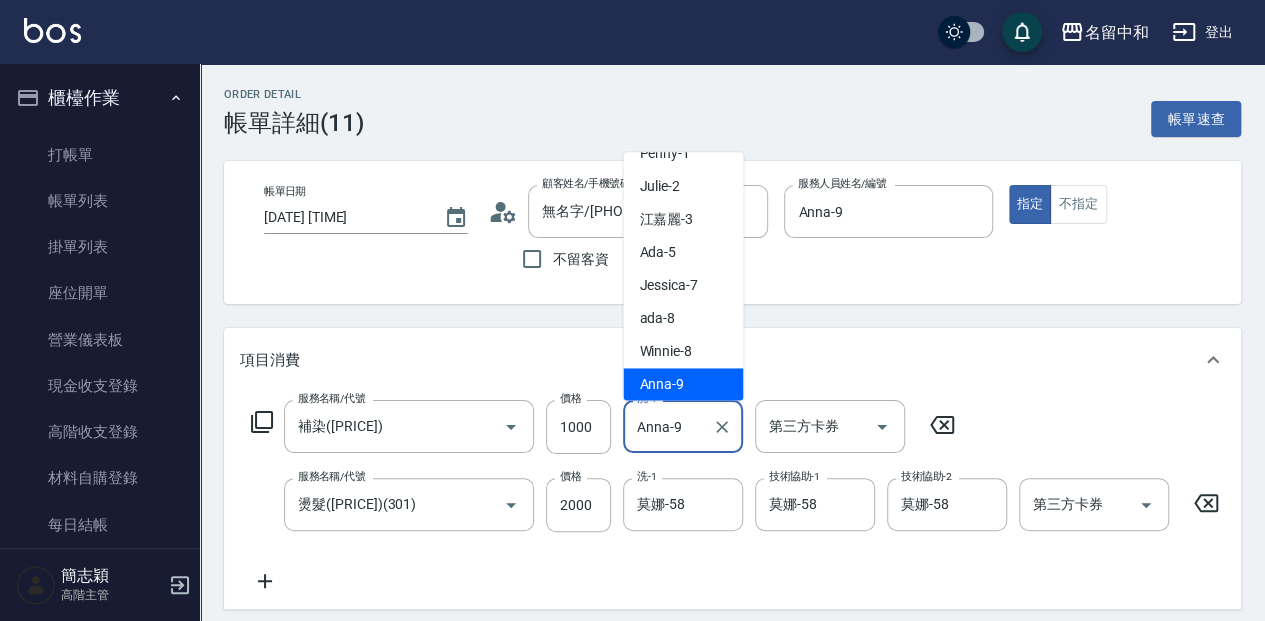click on "Anna -9" at bounding box center (661, 384) 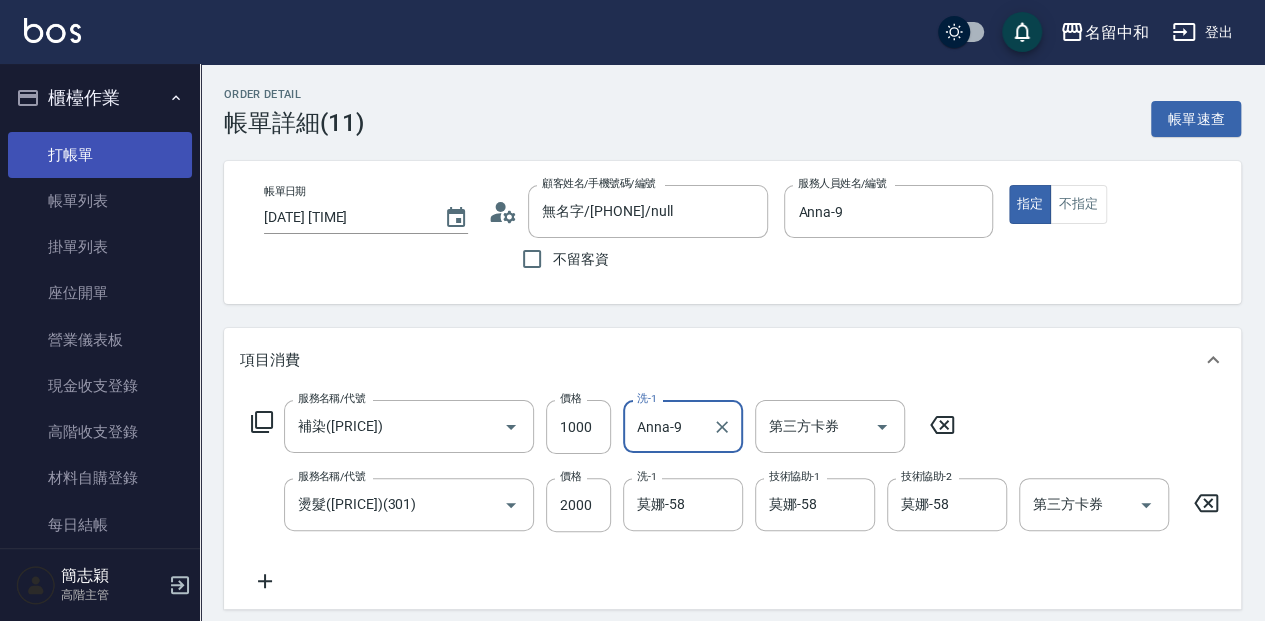 click on "打帳單" at bounding box center [100, 155] 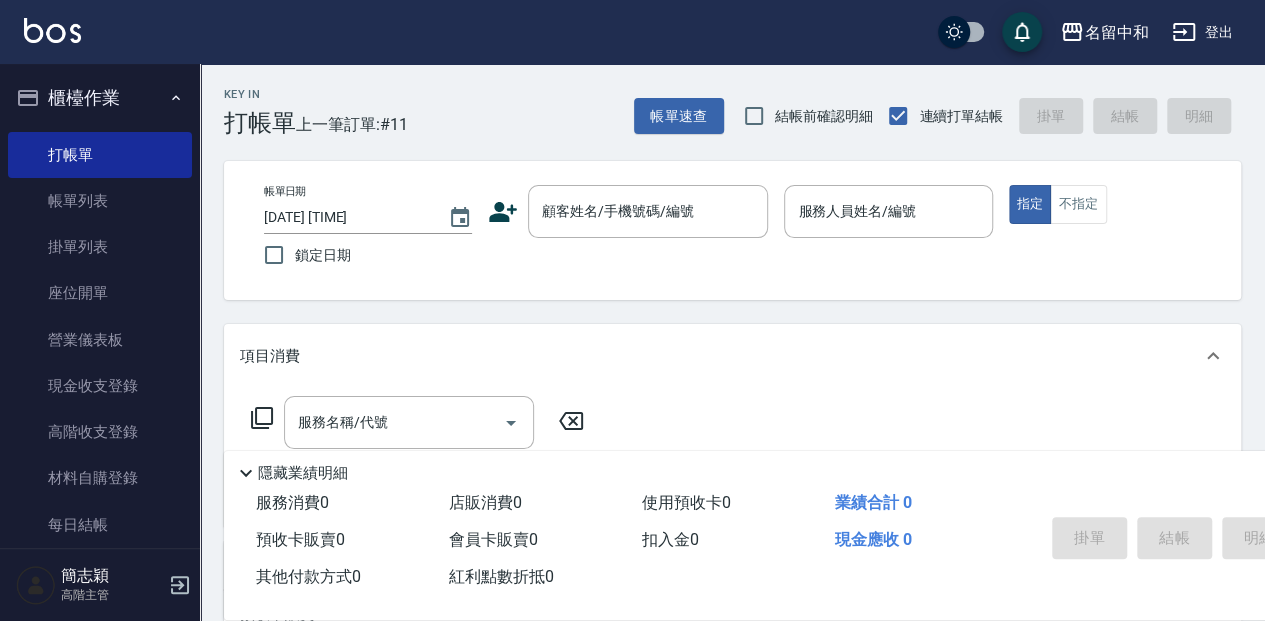 click on "Key In 打帳單 上一筆訂單:#11 帳單速查 結帳前確認明細 連續打單結帳 掛單 結帳 明細" at bounding box center (720, 100) 